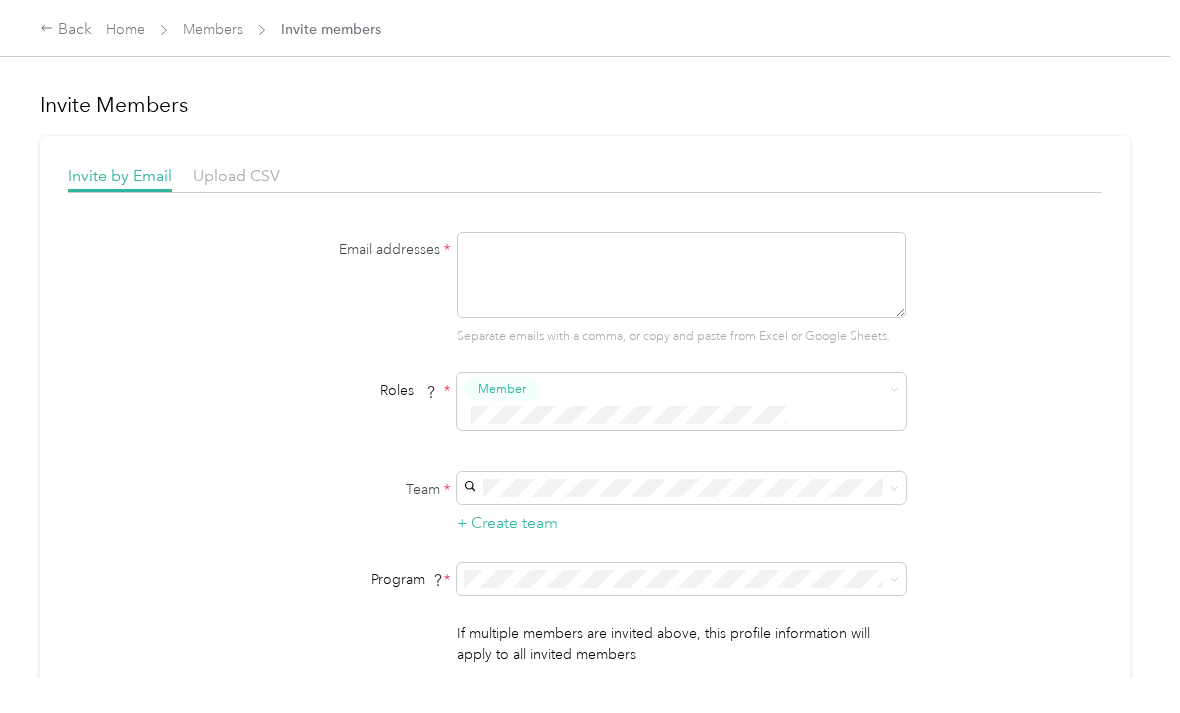 scroll, scrollTop: 64, scrollLeft: 0, axis: vertical 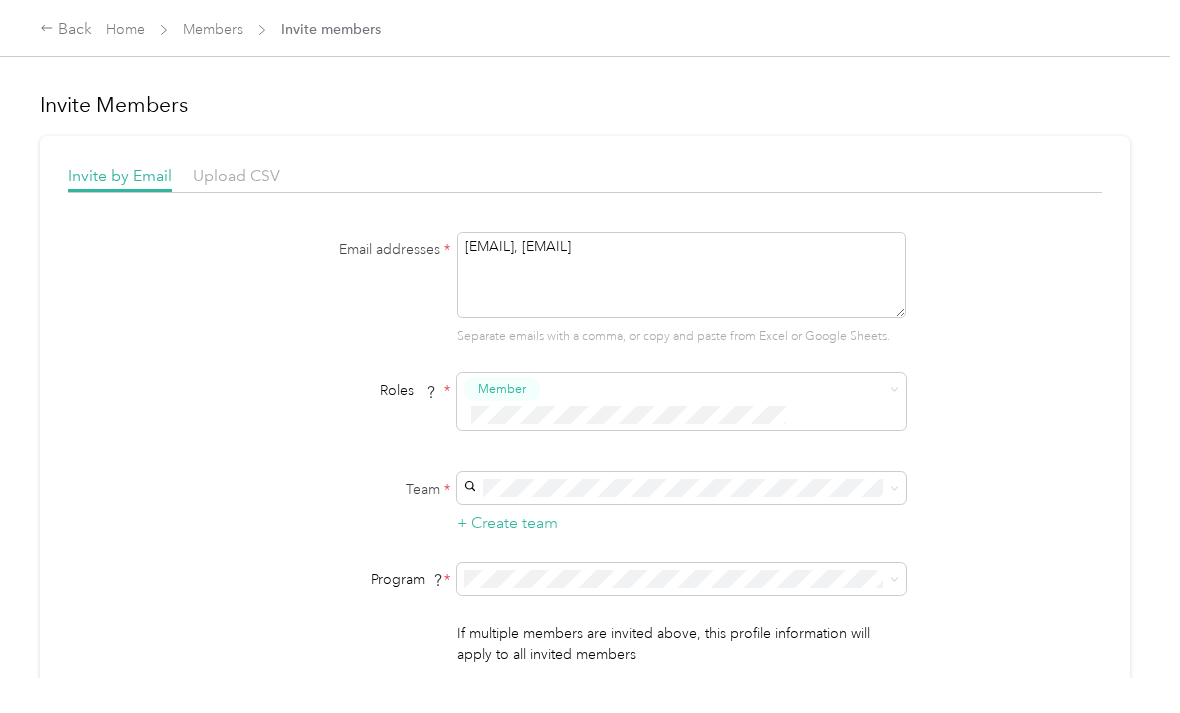 type on "[EMAIL], [EMAIL]" 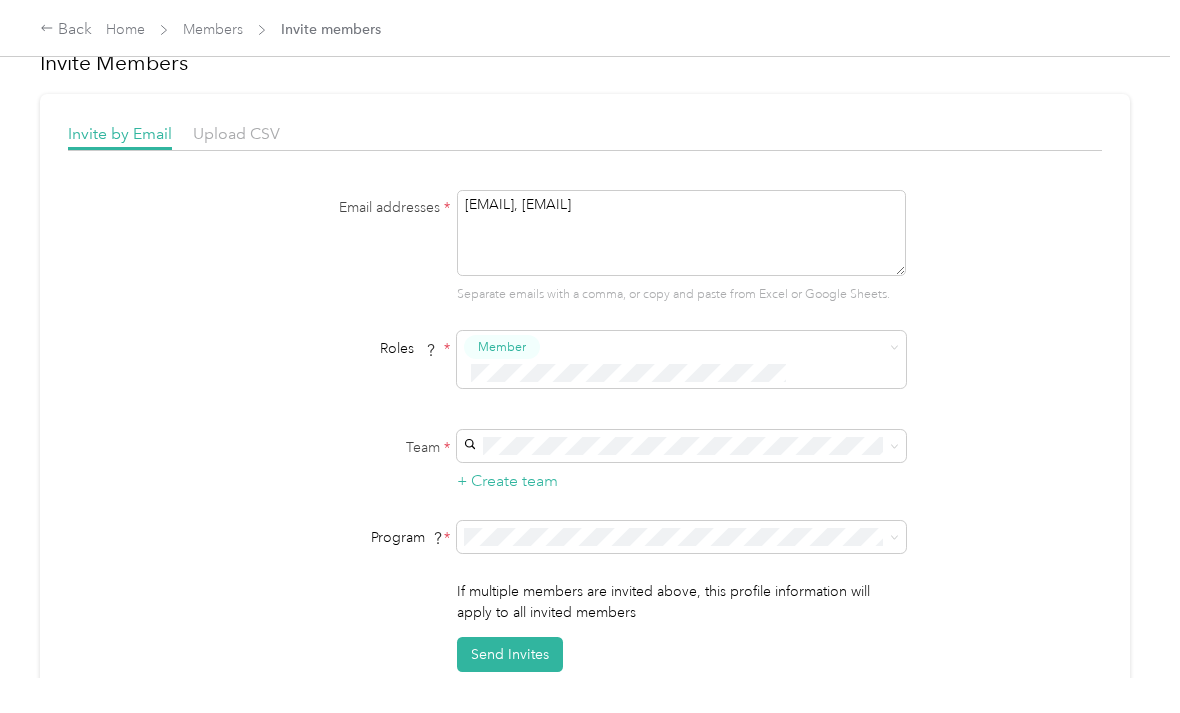 scroll, scrollTop: 44, scrollLeft: 0, axis: vertical 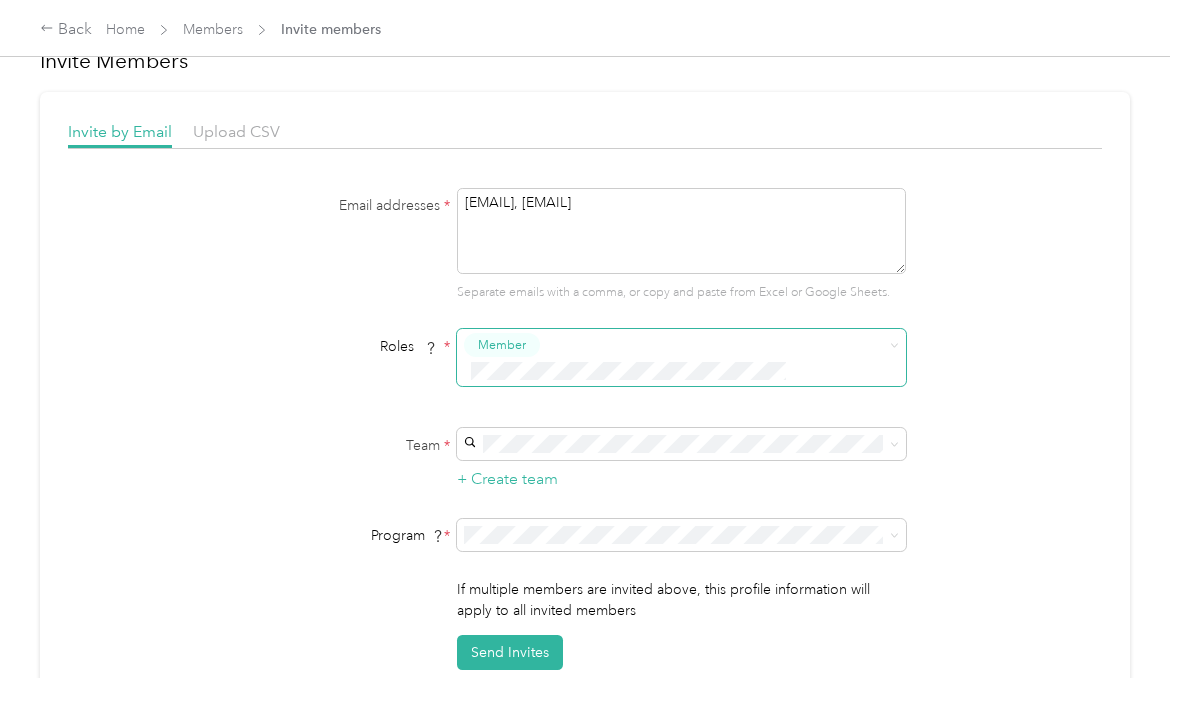 click on "Member" at bounding box center [681, 357] 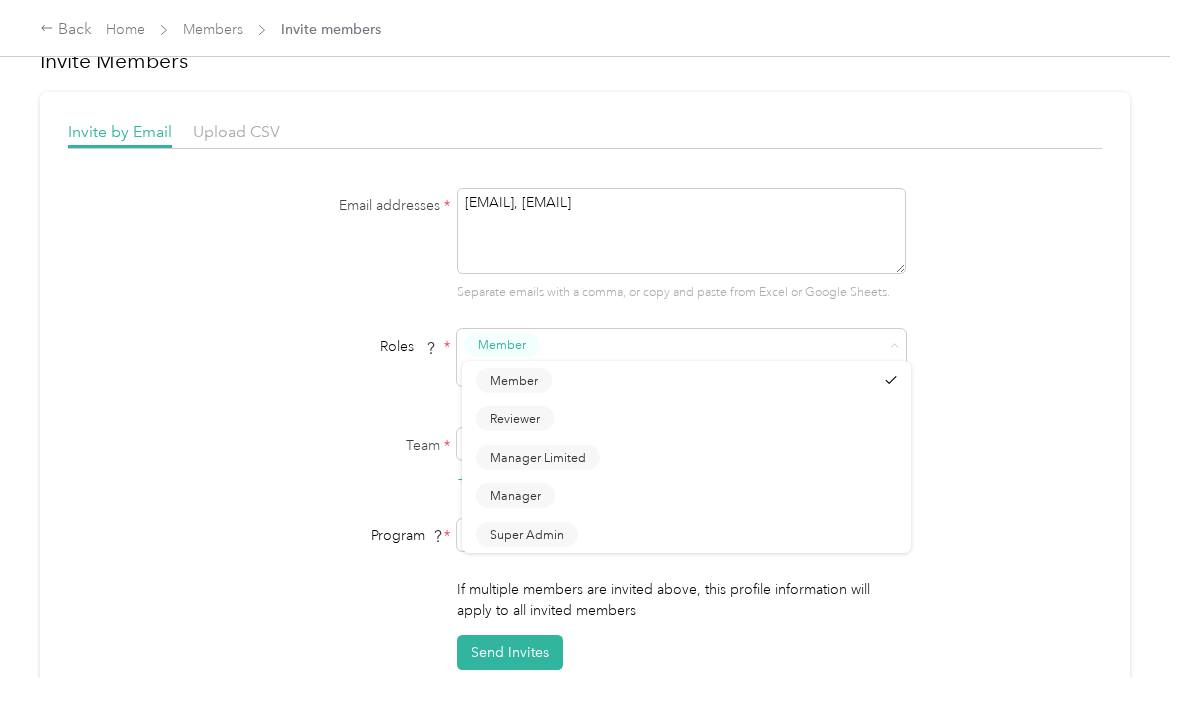 click on "Email addresses   * [EMAIL], [EMAIL] Separate emails with a comma, or copy and paste from Excel or Google Sheets. Roles   * Member   Team   * + Create team Program * Program start date   State   Zip code   Expected Annual Business Miles   miles Must be greater than 5,000 miles If multiple members are invited above, this profile information will apply to all invited members Send Invites" at bounding box center [585, 429] 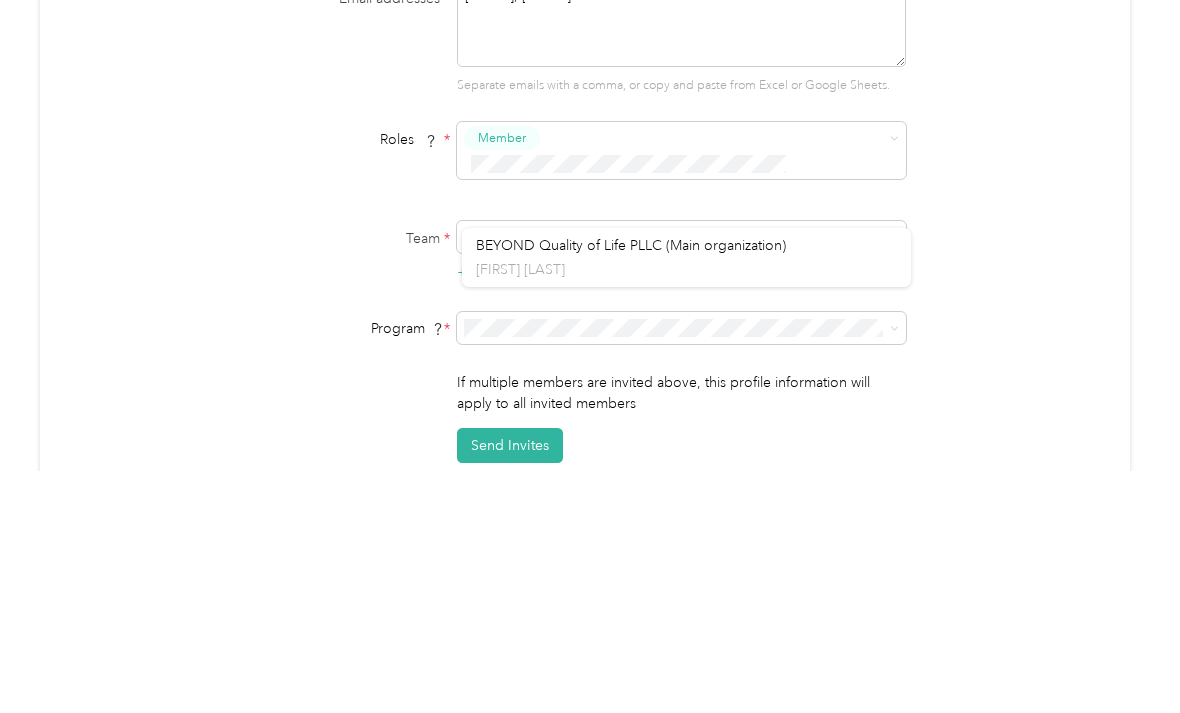 click on "BEYOND Quality of Life PLLC (Main organization)" at bounding box center [631, 452] 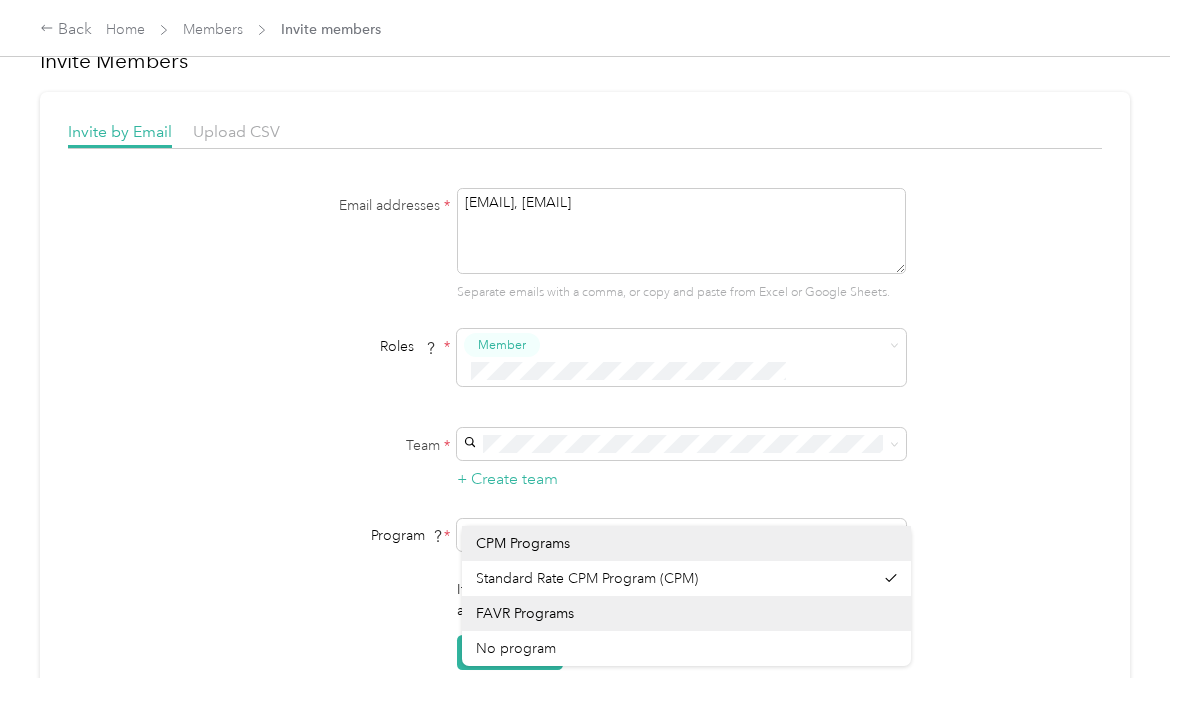 click on "Email addresses   * [EMAIL], [EMAIL] Separate emails with a comma, or copy and paste from Excel or Google Sheets. Roles   * Member   Team   * + Create team Program * Program start date   State   Zip code   Expected Annual Business Miles   miles Must be greater than 5,000 miles If multiple members are invited above, this profile information will apply to all invited members Send Invites" at bounding box center (585, 429) 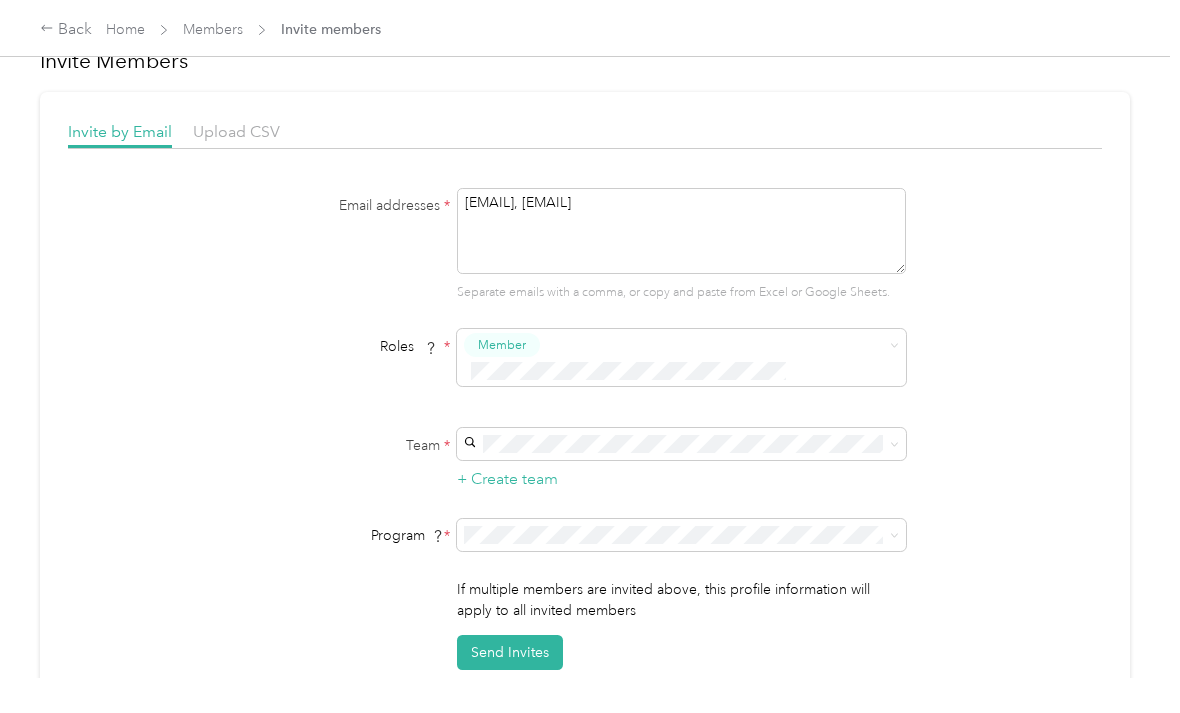 click 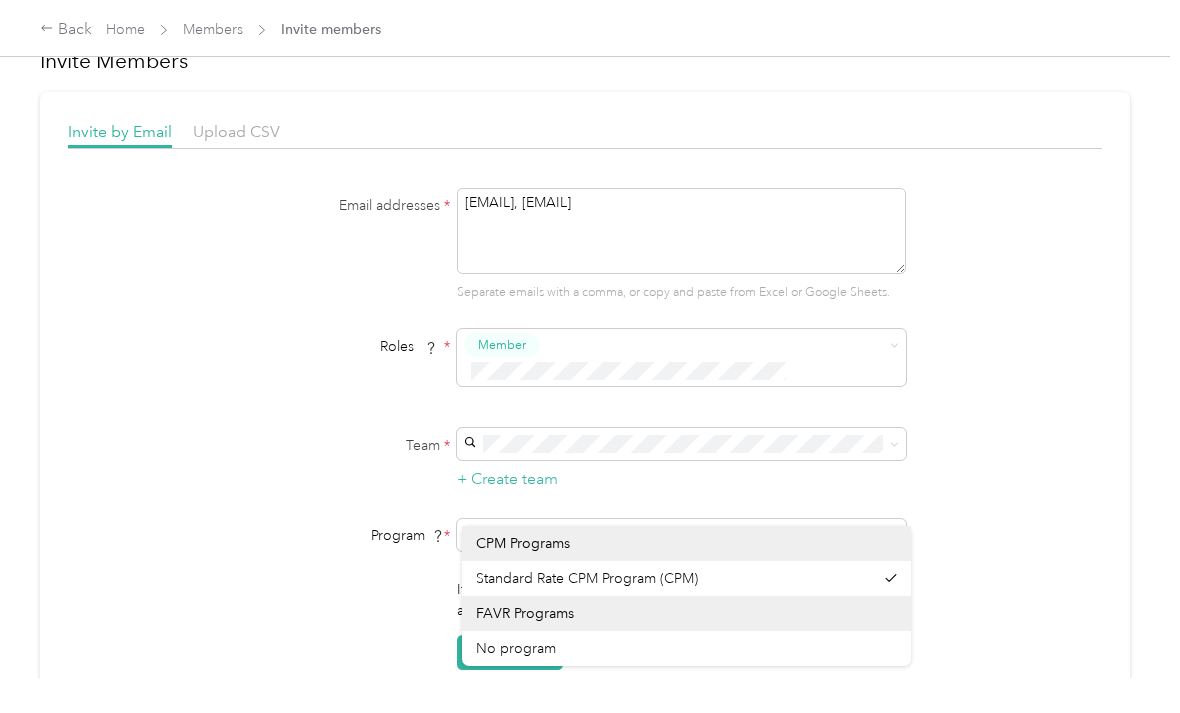 click on "Email addresses   * [EMAIL], [EMAIL] Separate emails with a comma, or copy and paste from Excel or Google Sheets. Roles   * Member   Team   * + Create team Program * Program start date   State   Zip code   Expected Annual Business Miles   miles Must be greater than 5,000 miles If multiple members are invited above, this profile information will apply to all invited members Send Invites" at bounding box center [585, 429] 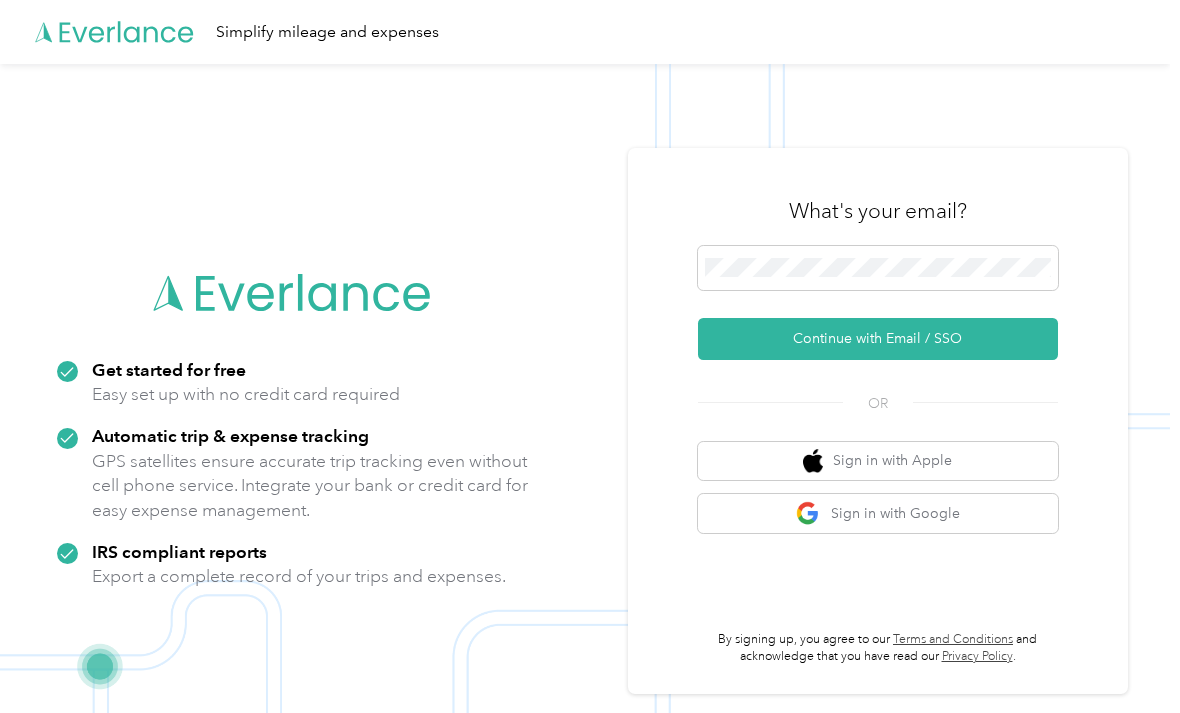 scroll, scrollTop: 128, scrollLeft: 0, axis: vertical 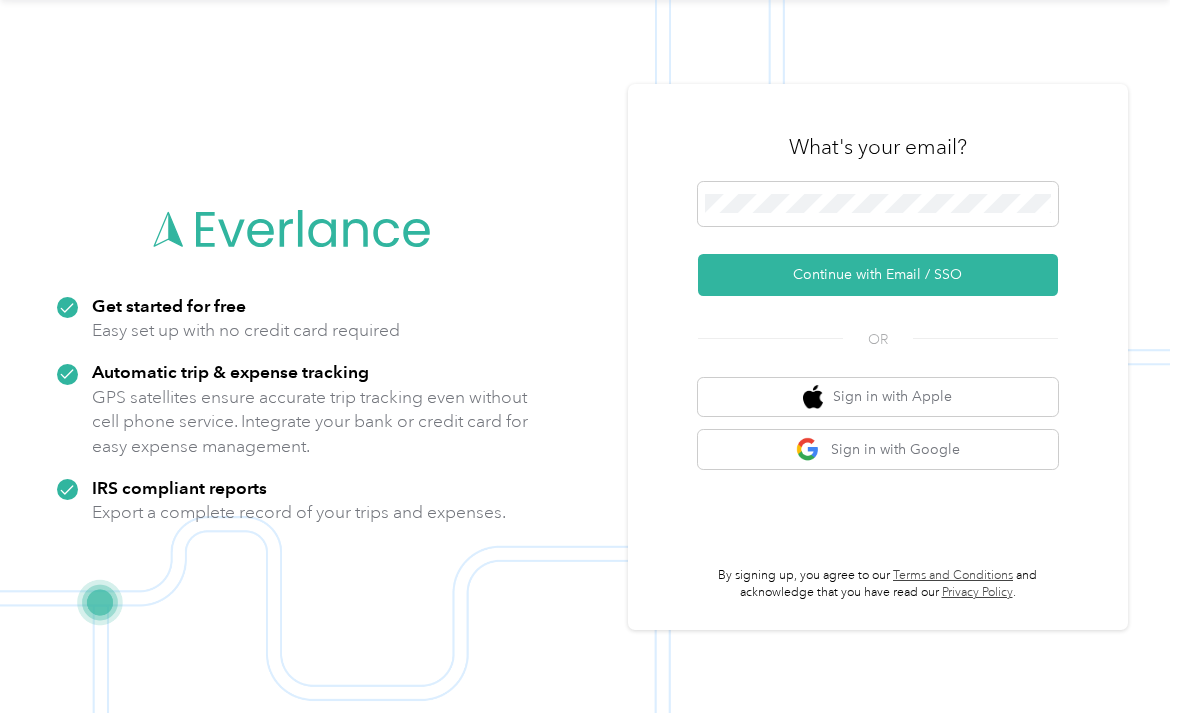 click on "Sign in with Google" at bounding box center [878, 449] 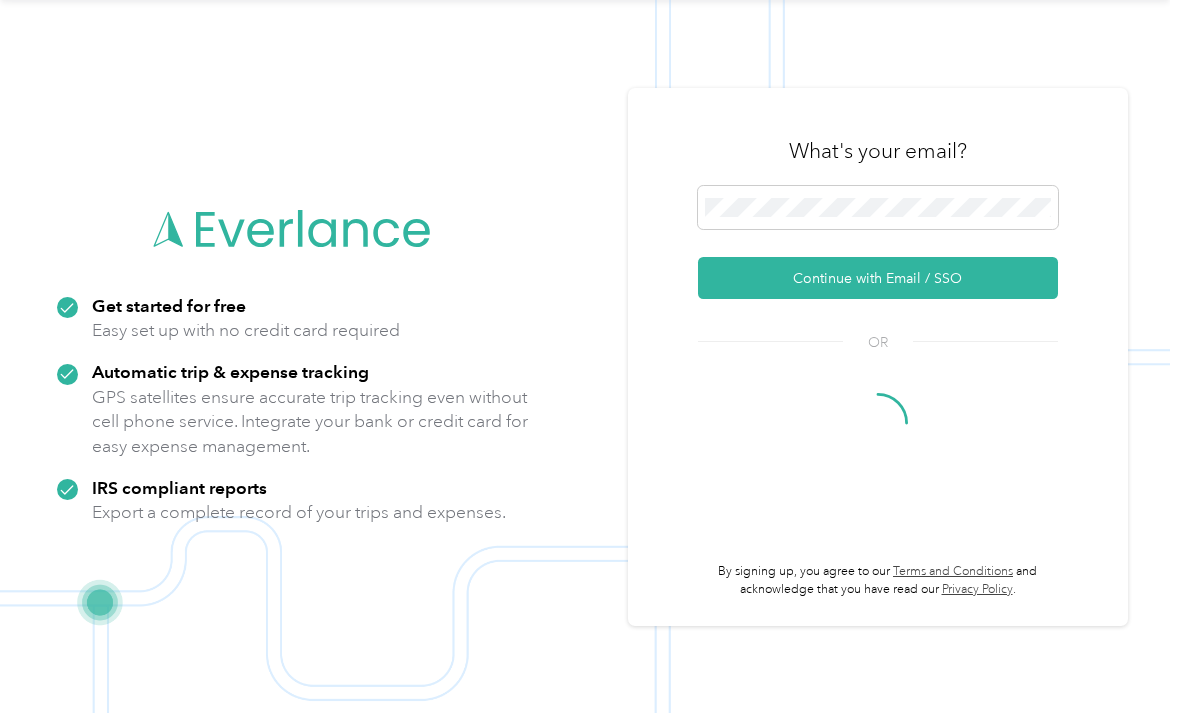 scroll, scrollTop: 64, scrollLeft: 0, axis: vertical 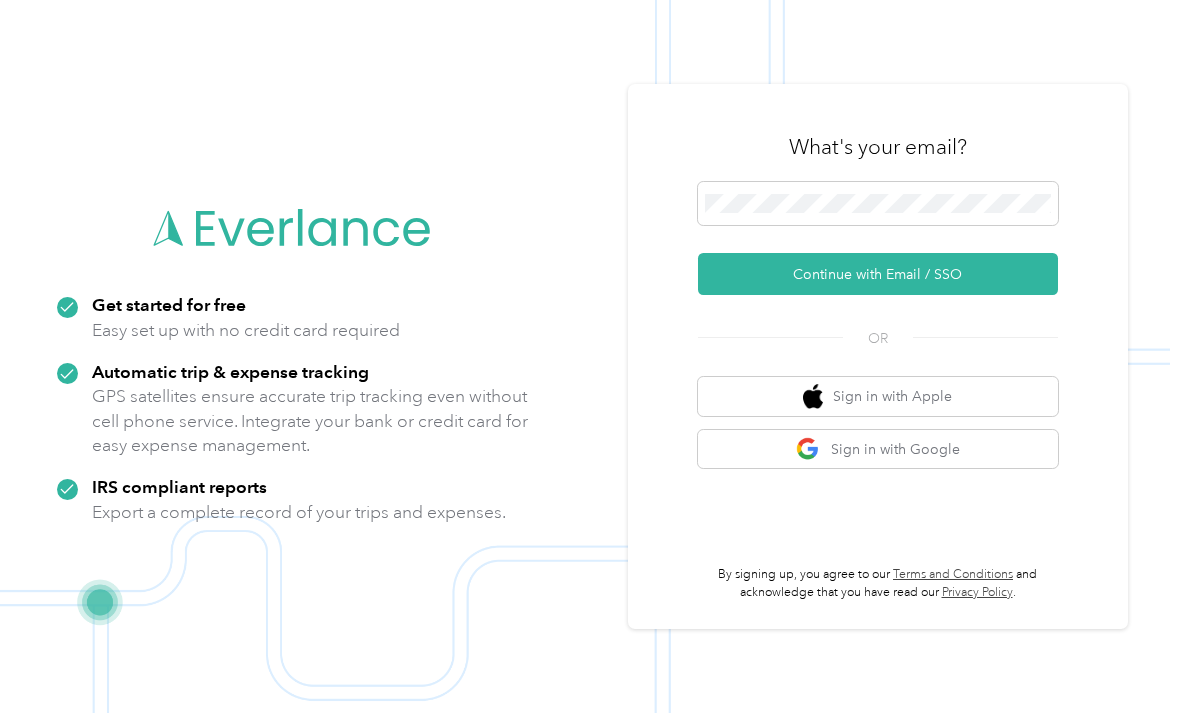 click on "Sign in with Google" at bounding box center [878, 449] 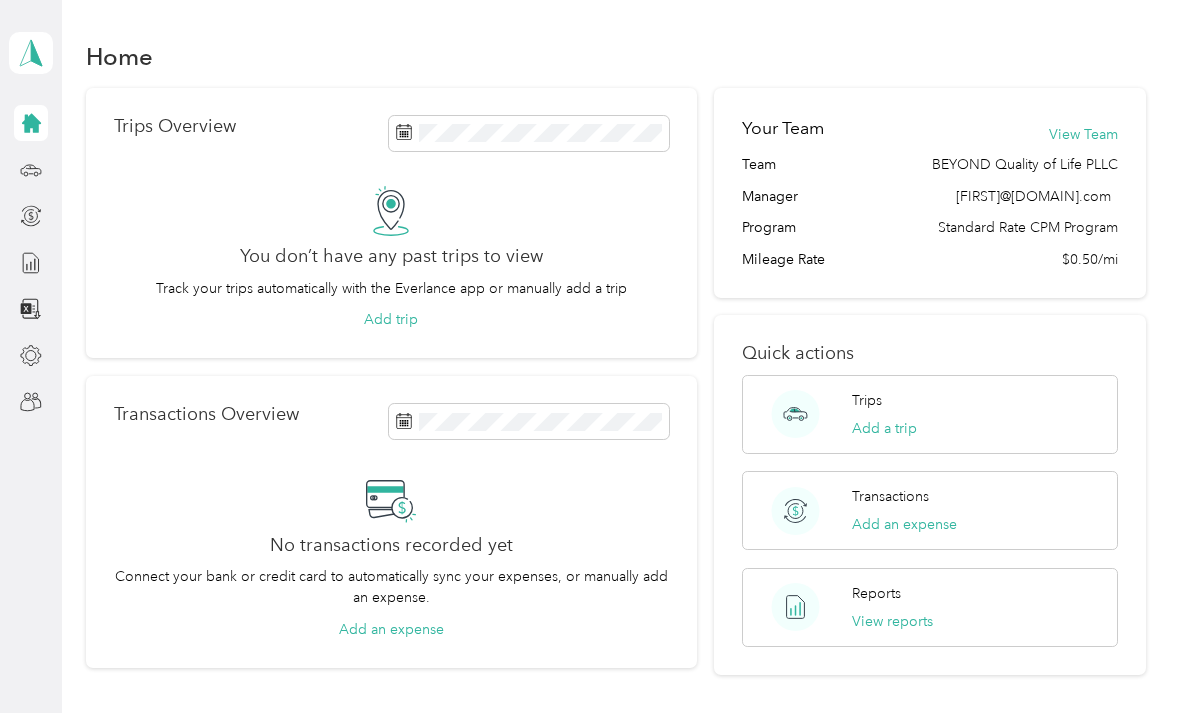 scroll, scrollTop: 0, scrollLeft: 0, axis: both 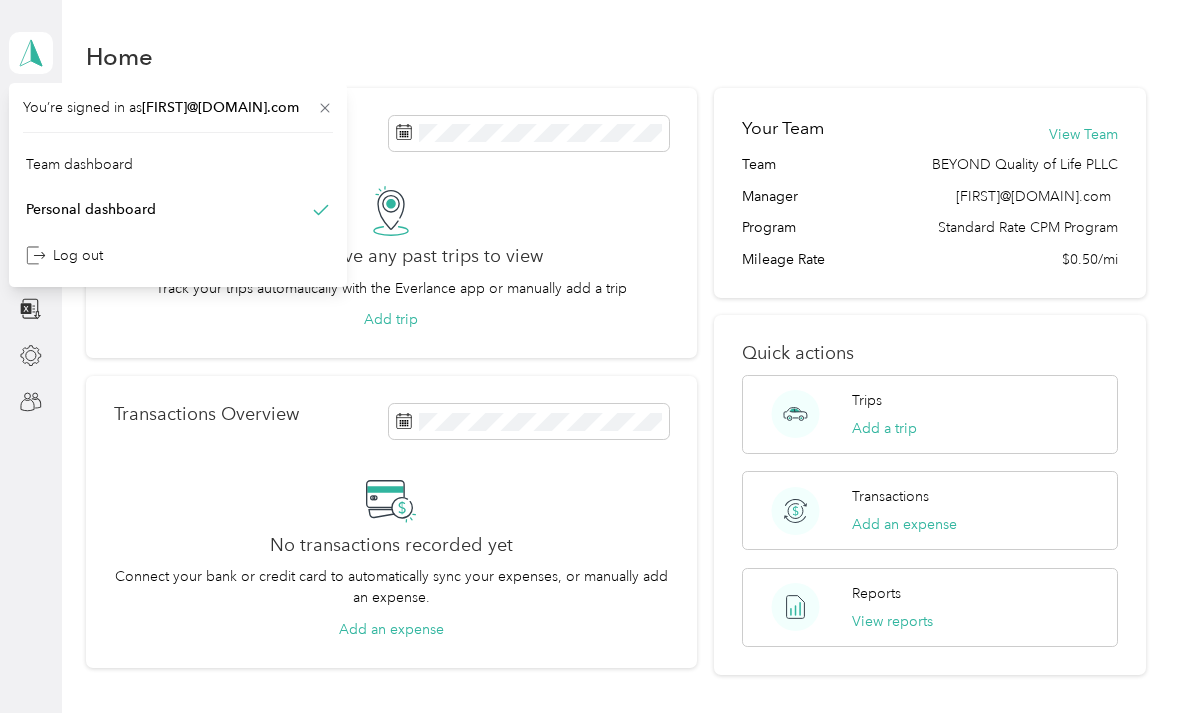 click on "Team dashboard" at bounding box center [178, 164] 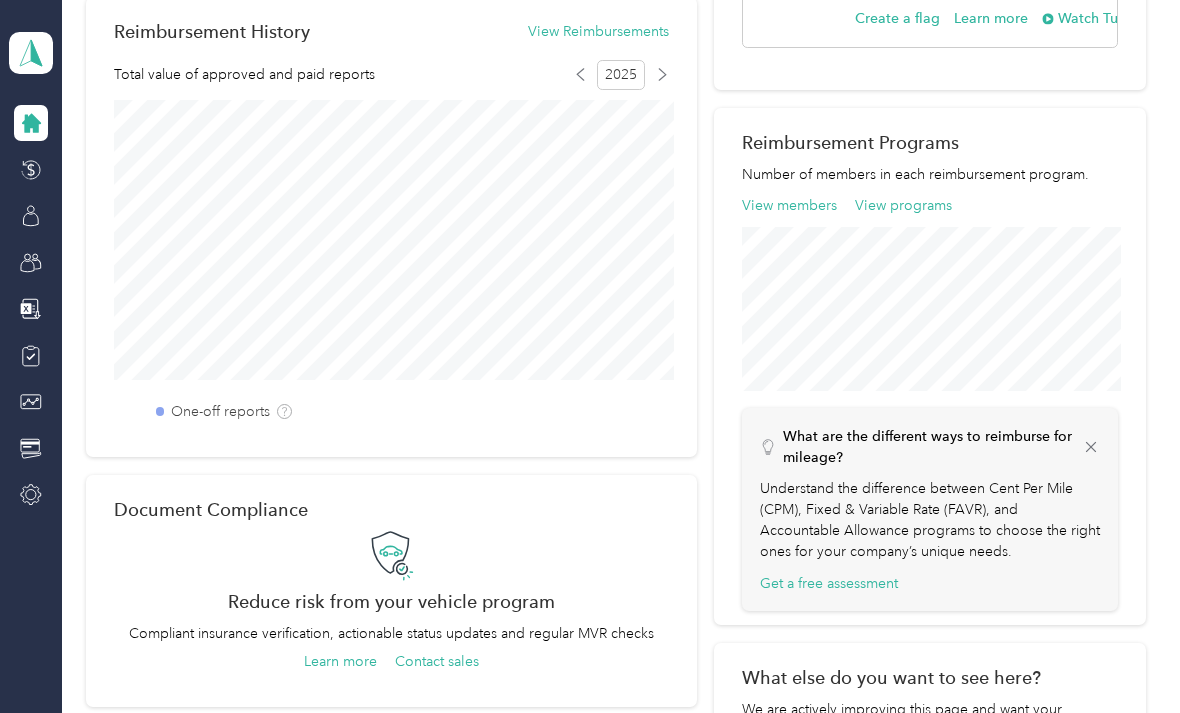 scroll, scrollTop: 561, scrollLeft: 0, axis: vertical 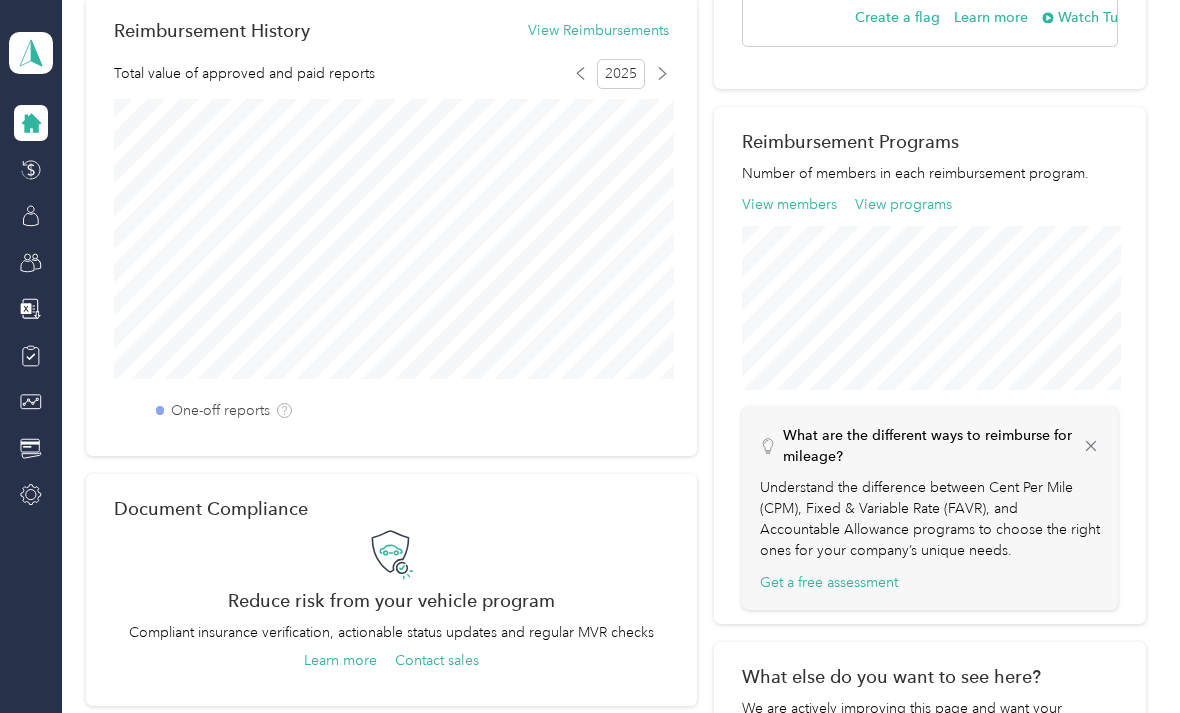 click on "View programs" at bounding box center [903, 204] 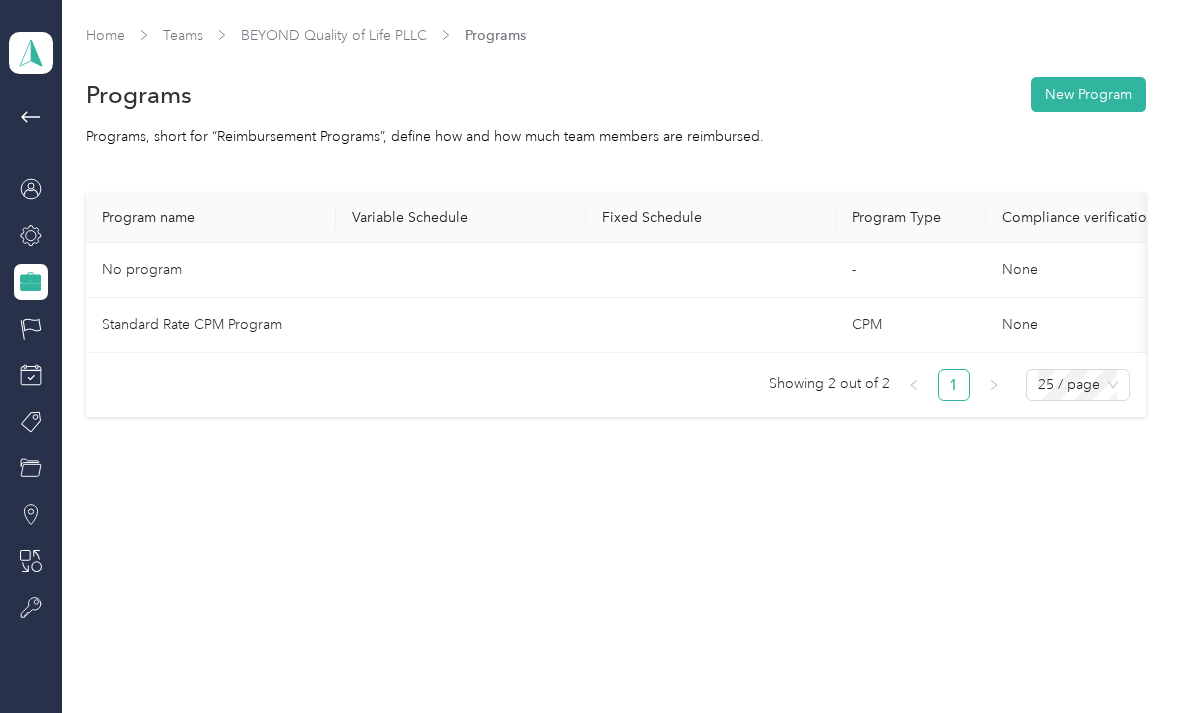 click on "New Program" at bounding box center [1088, 94] 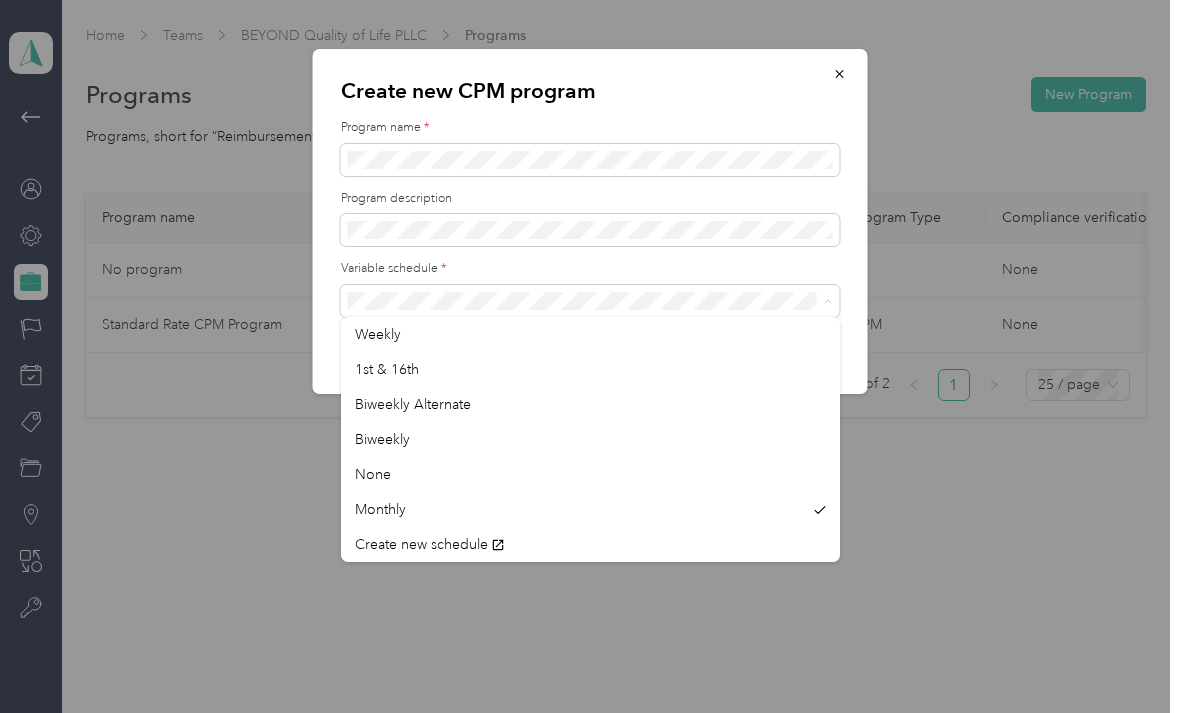 click on "Weekly" at bounding box center (590, 334) 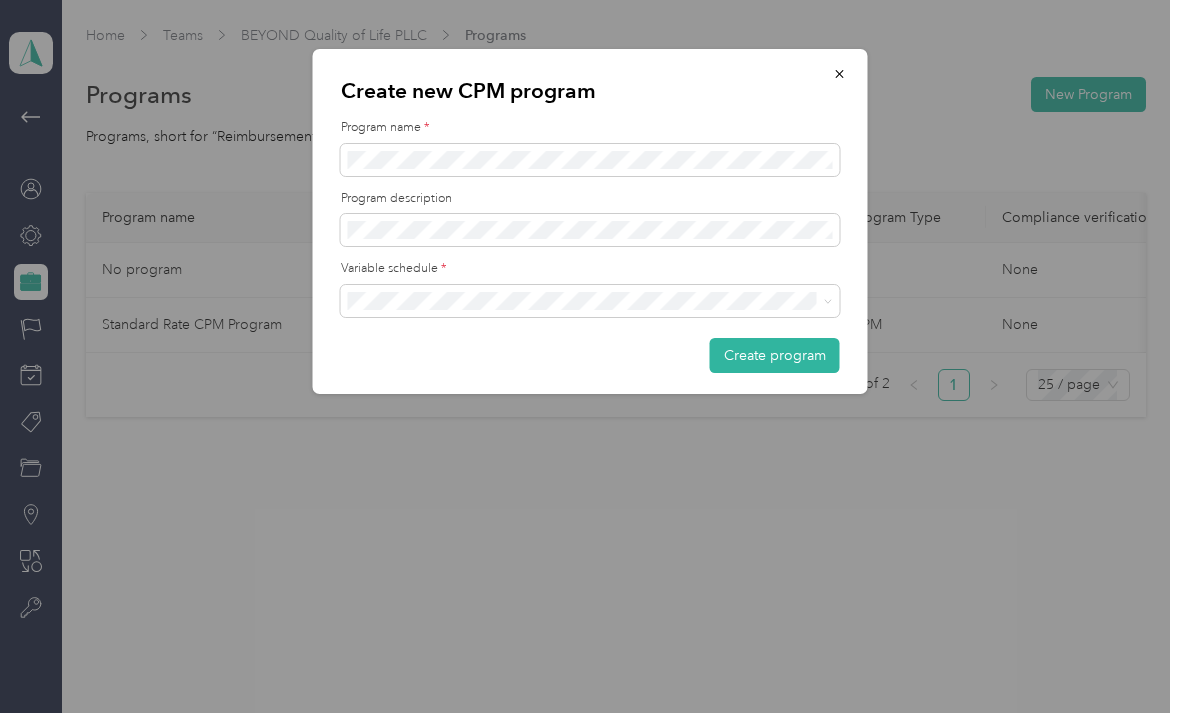 click on "Create program" at bounding box center [775, 355] 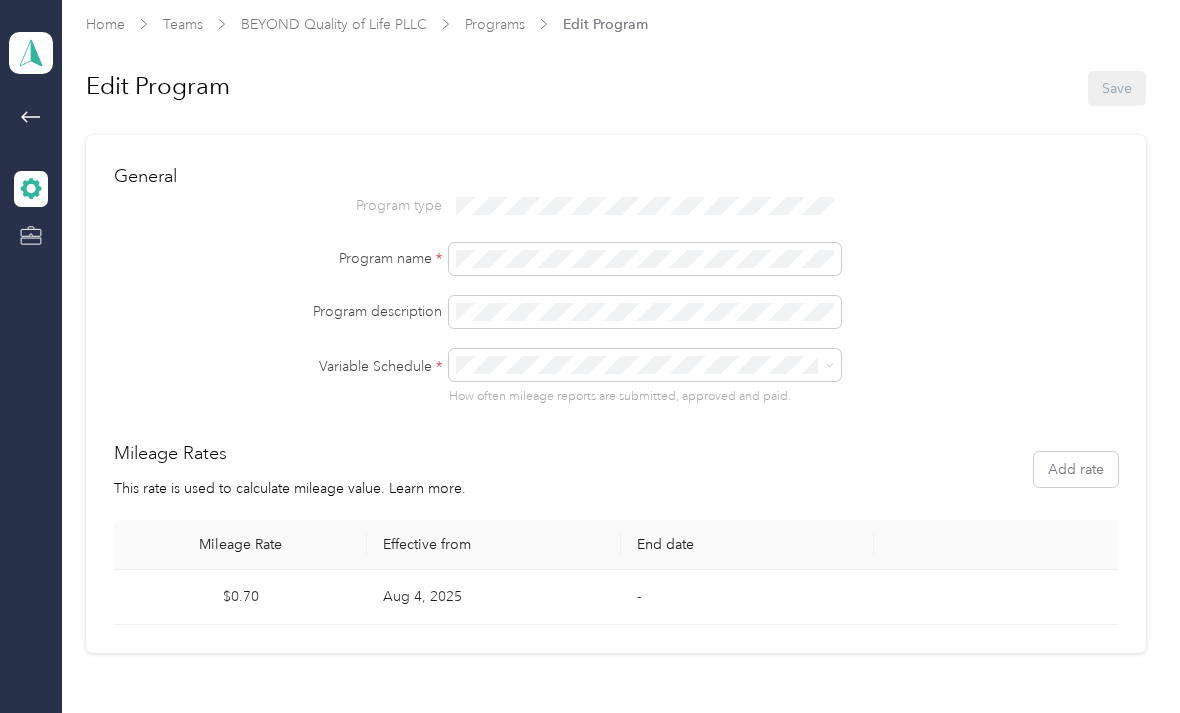 scroll, scrollTop: 10, scrollLeft: 0, axis: vertical 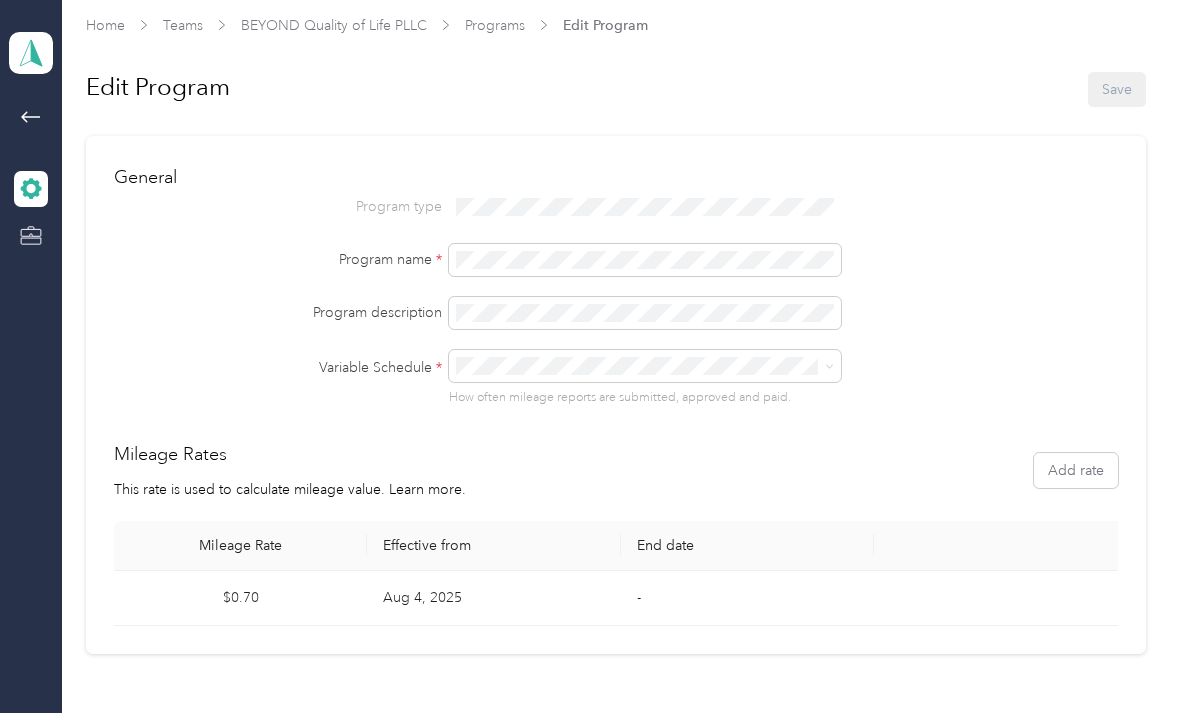 click on "$0.70" at bounding box center (240, 598) 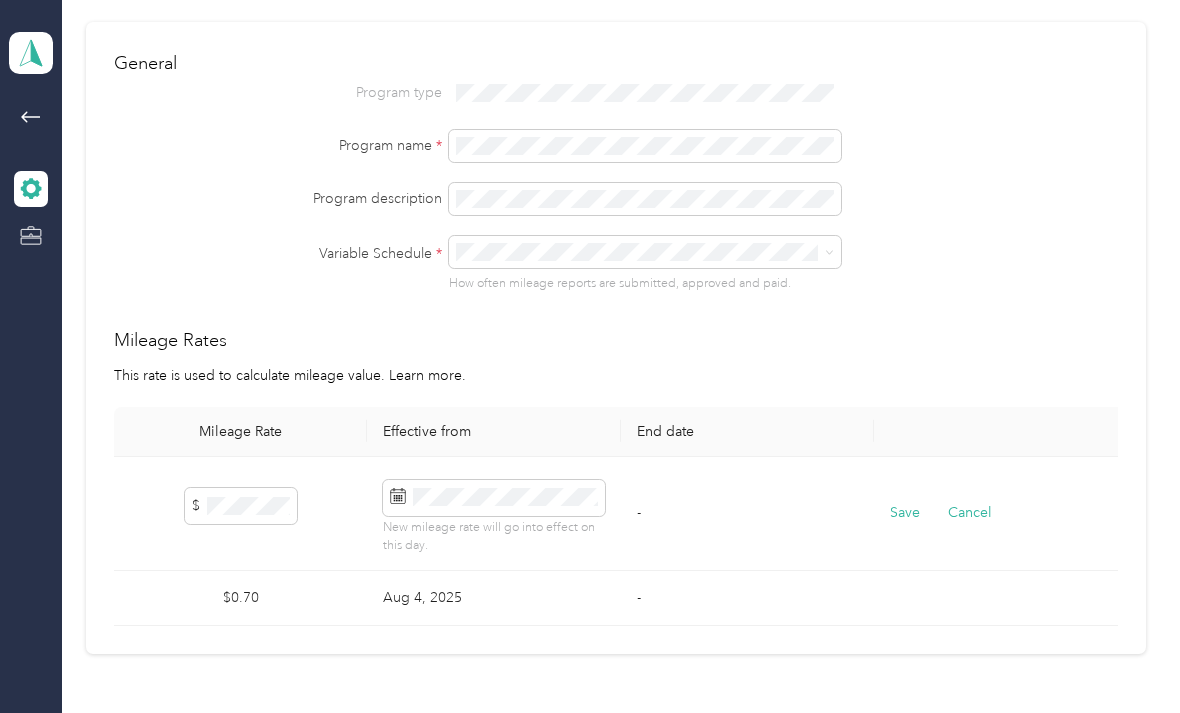scroll, scrollTop: 123, scrollLeft: 0, axis: vertical 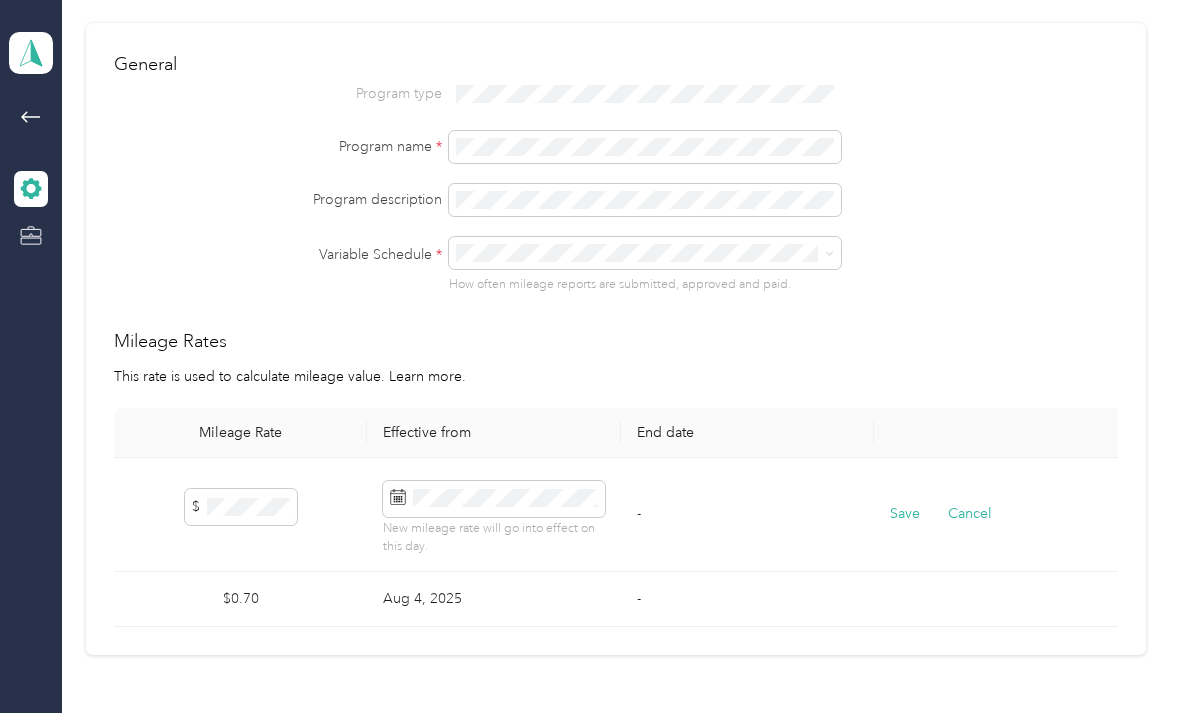 click on "$" at bounding box center [241, 507] 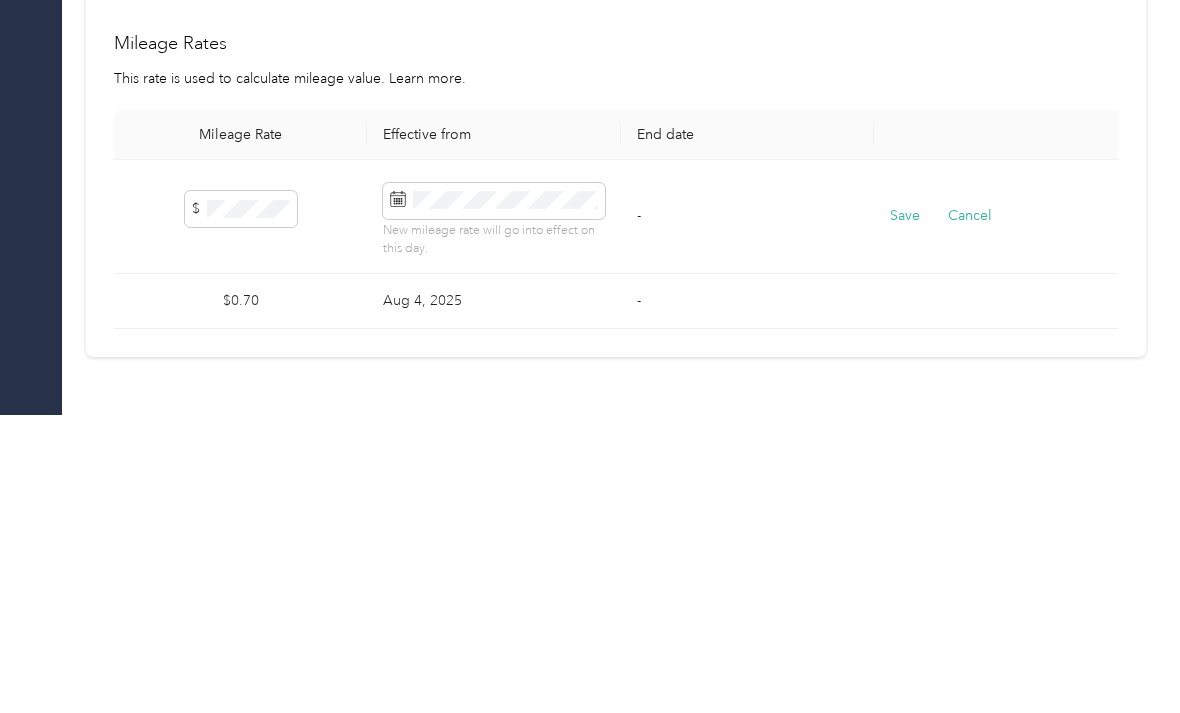 click on "-" at bounding box center [747, 515] 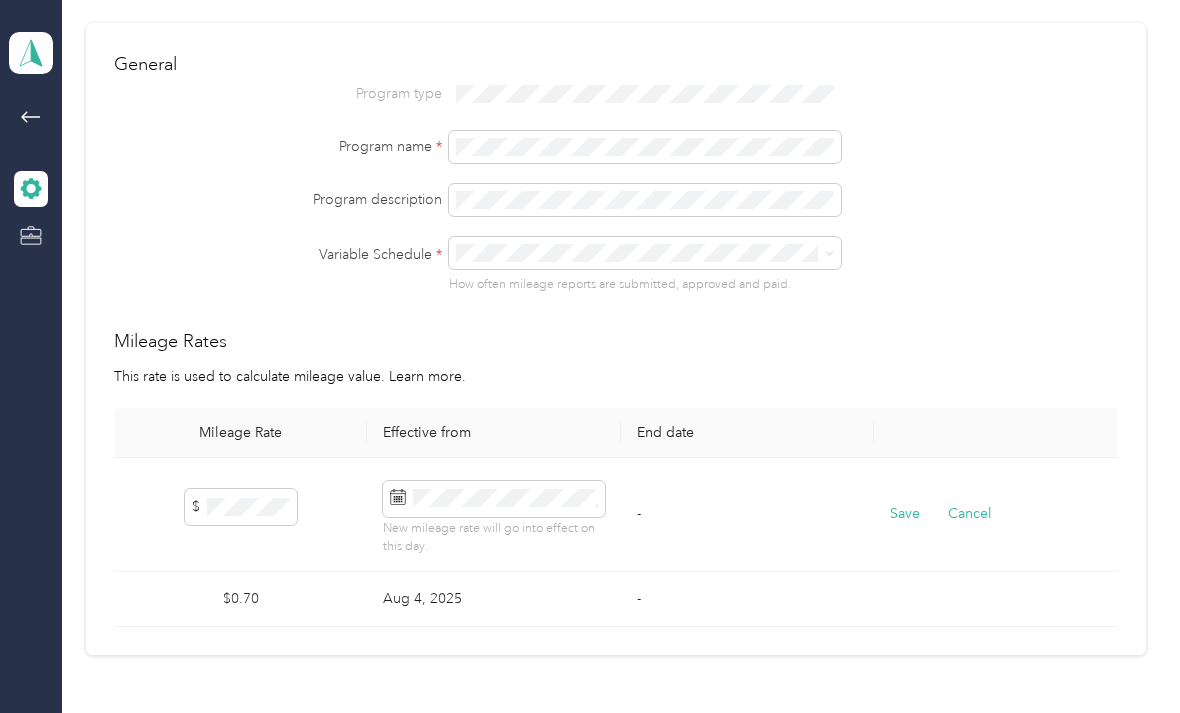click on "Save" at bounding box center (905, 514) 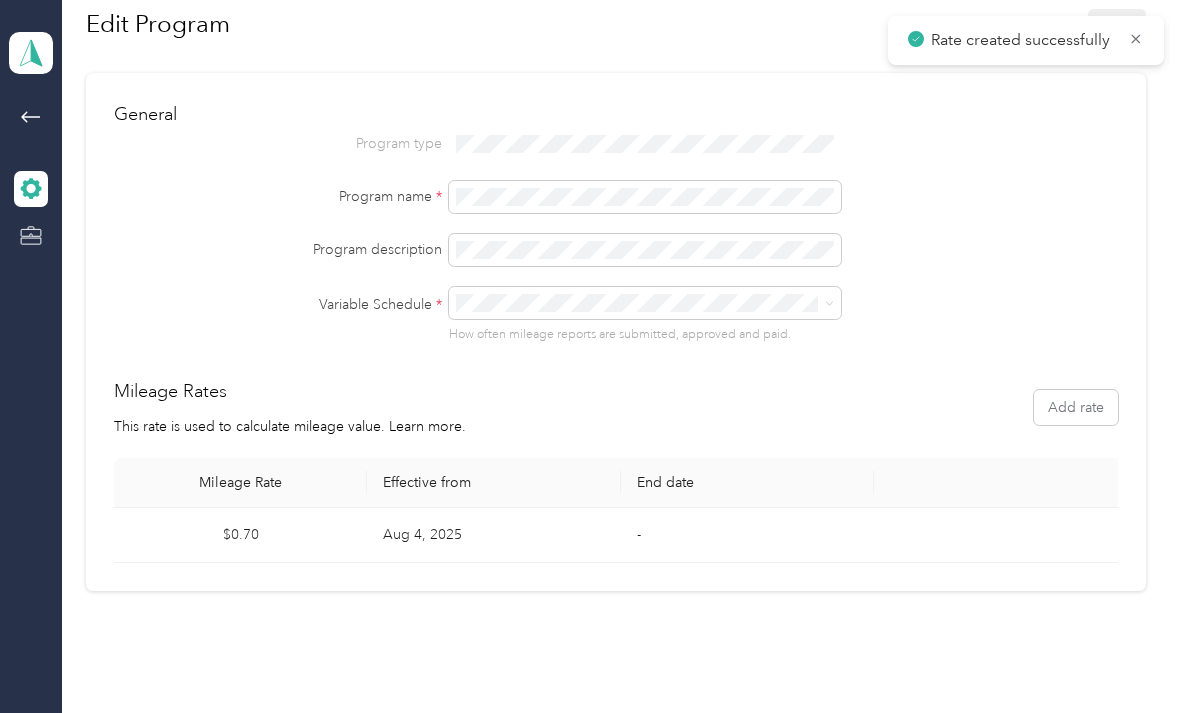 scroll, scrollTop: 10, scrollLeft: 0, axis: vertical 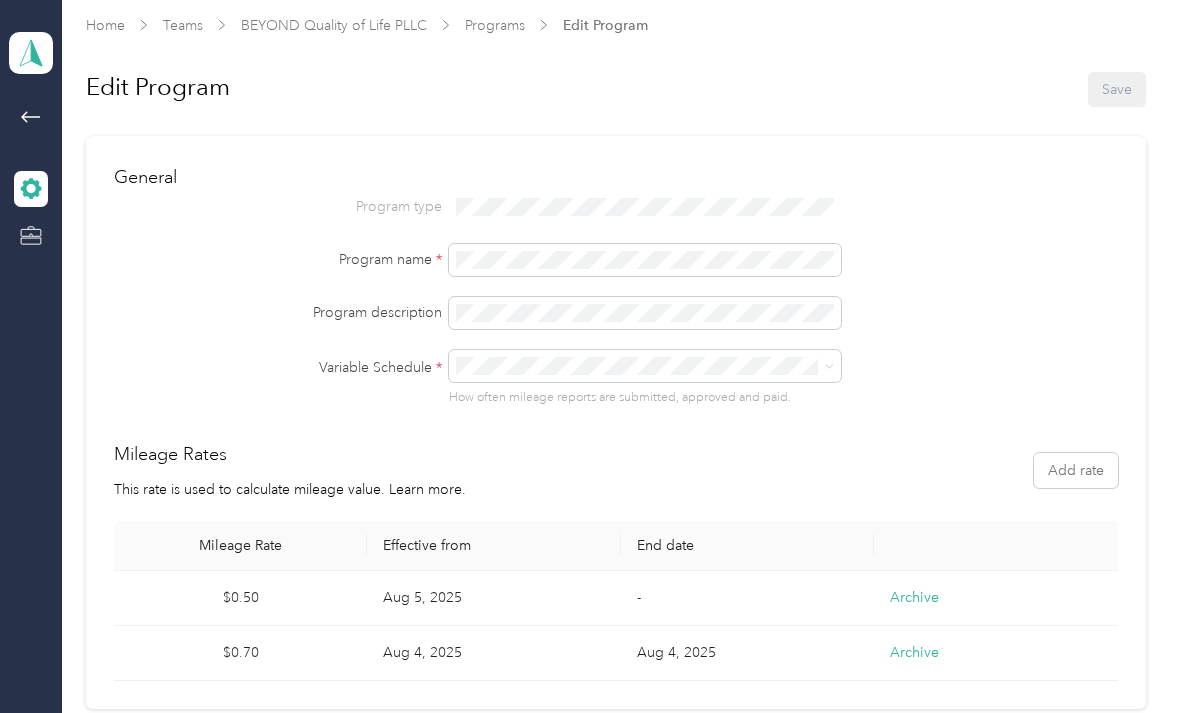 click on "Archive" at bounding box center [914, 652] 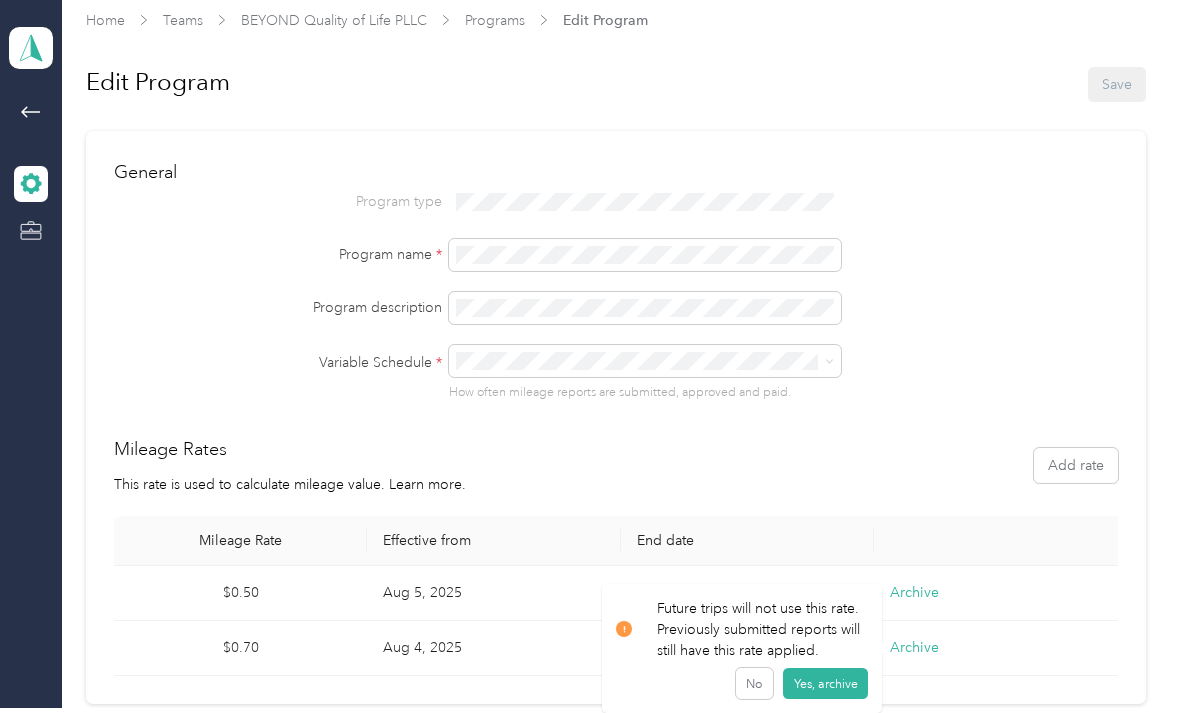 click on "Yes, archive" at bounding box center (825, 684) 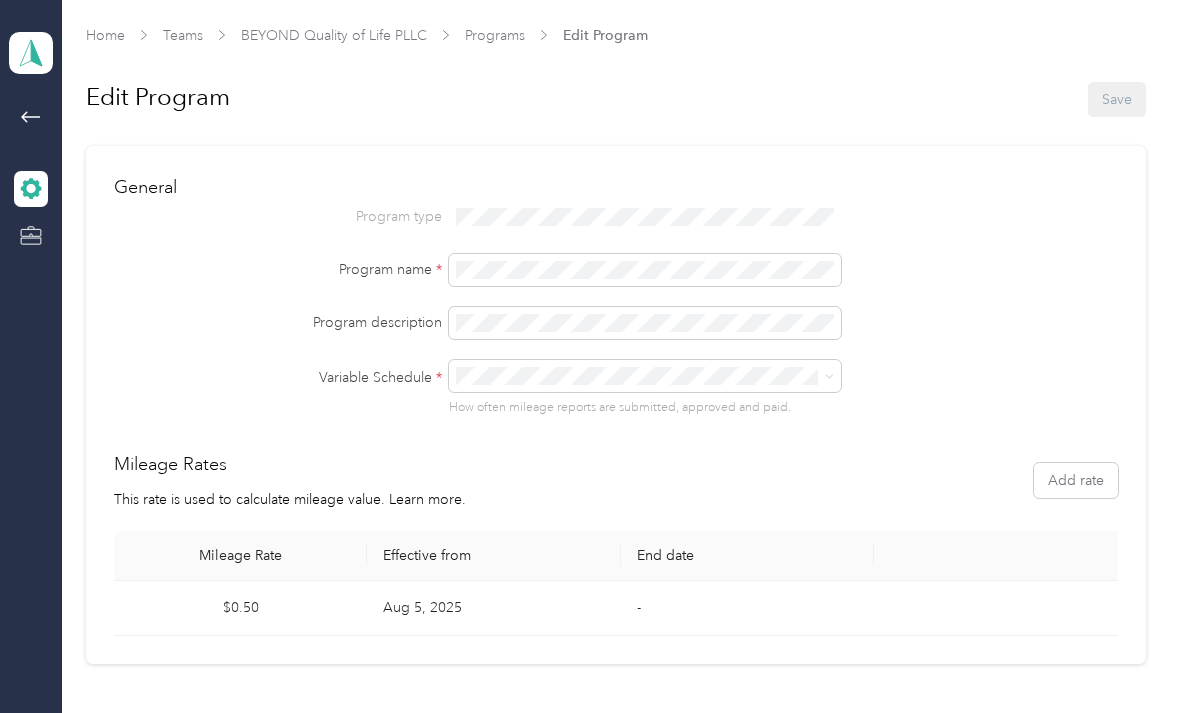 scroll, scrollTop: 0, scrollLeft: 0, axis: both 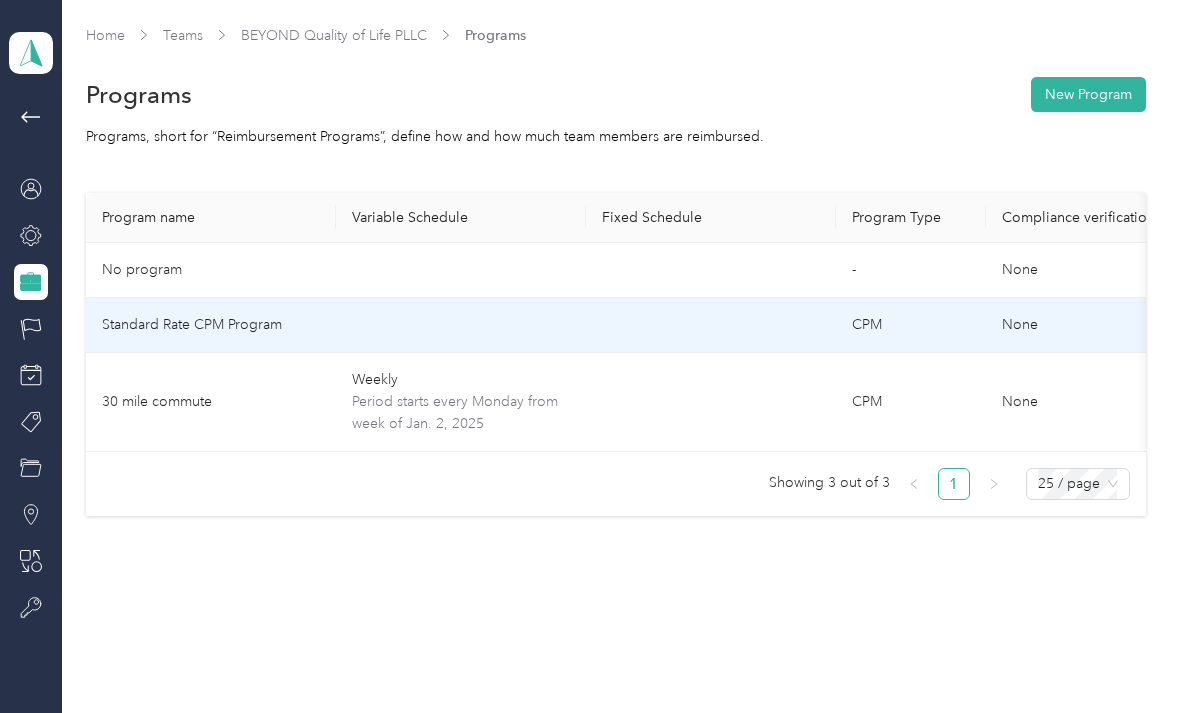 click at bounding box center [461, 325] 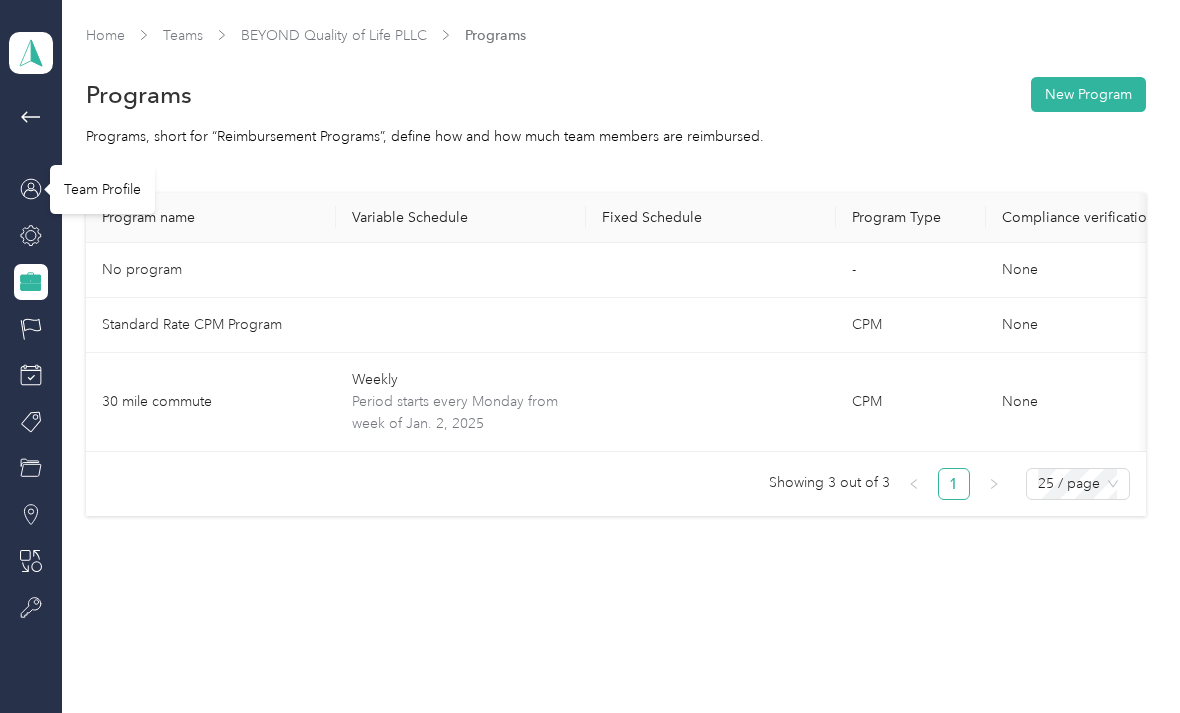 click on "Team Profile" at bounding box center [102, 189] 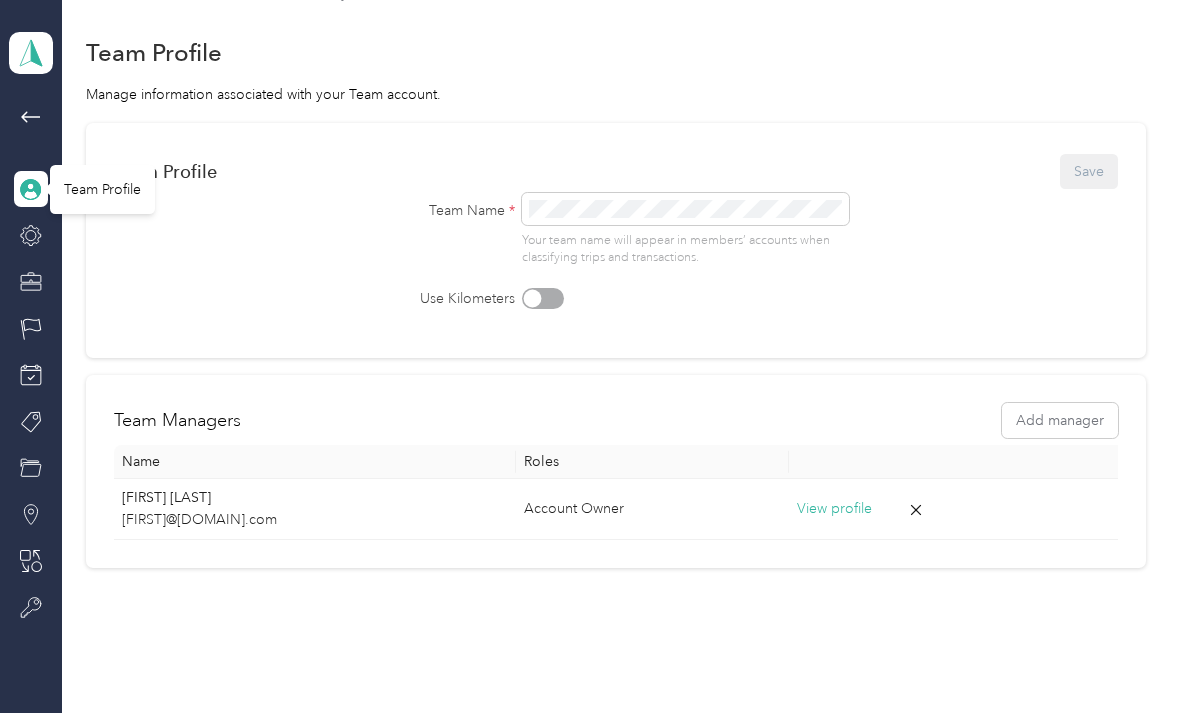 scroll, scrollTop: 40, scrollLeft: 0, axis: vertical 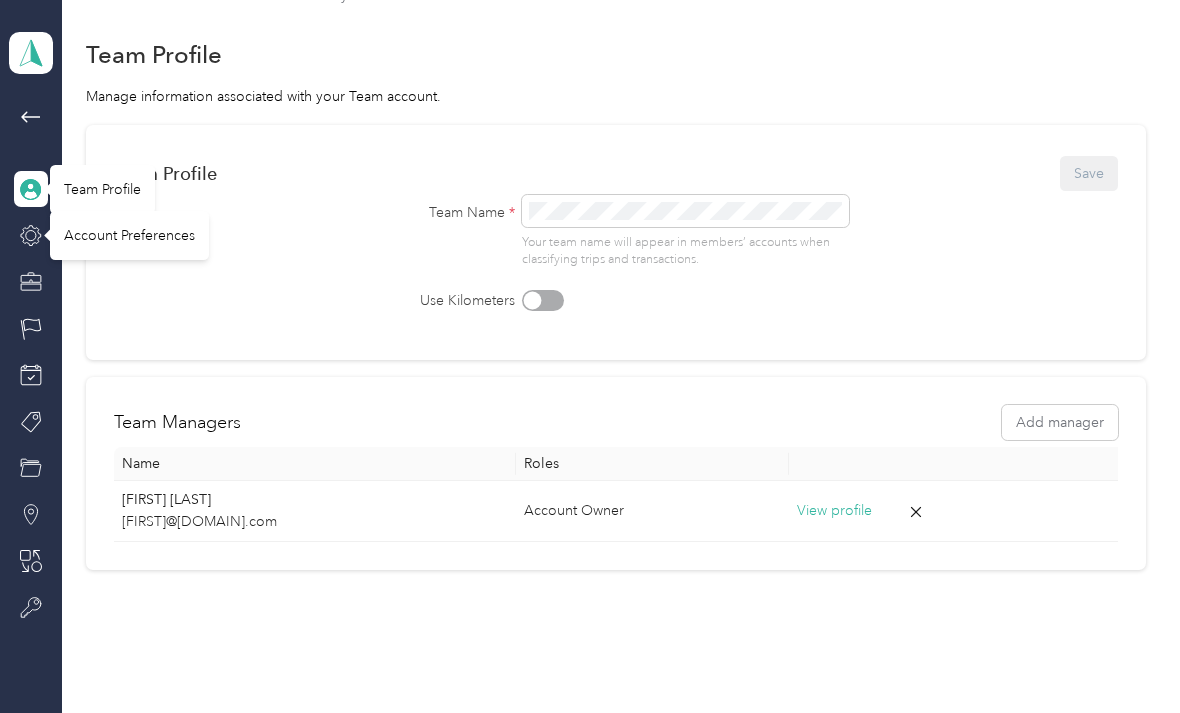 click on "Account Preferences" at bounding box center [129, 235] 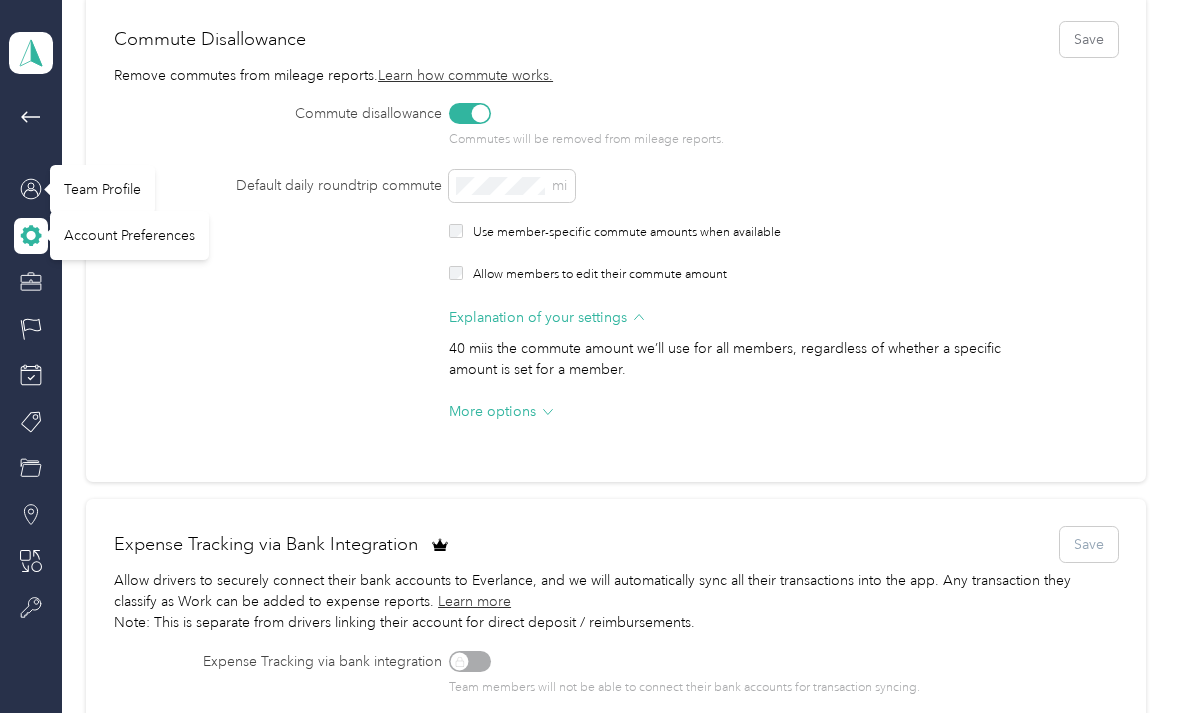 scroll, scrollTop: 172, scrollLeft: 0, axis: vertical 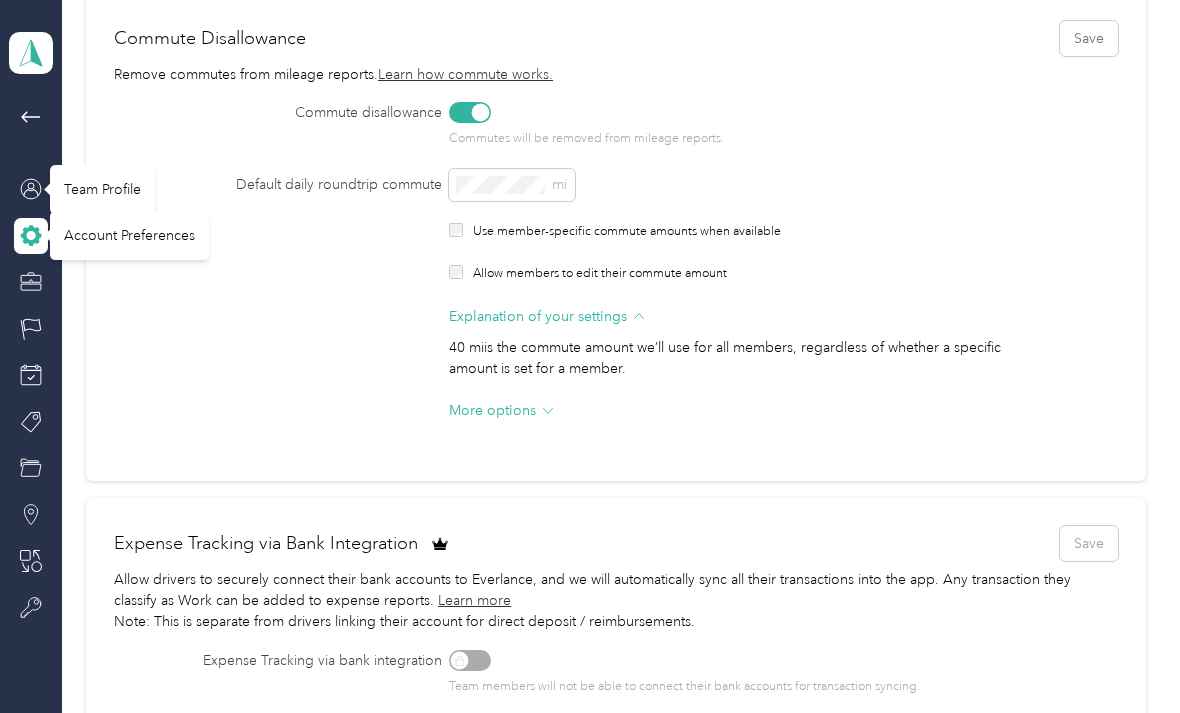 click on "More options" at bounding box center (492, 410) 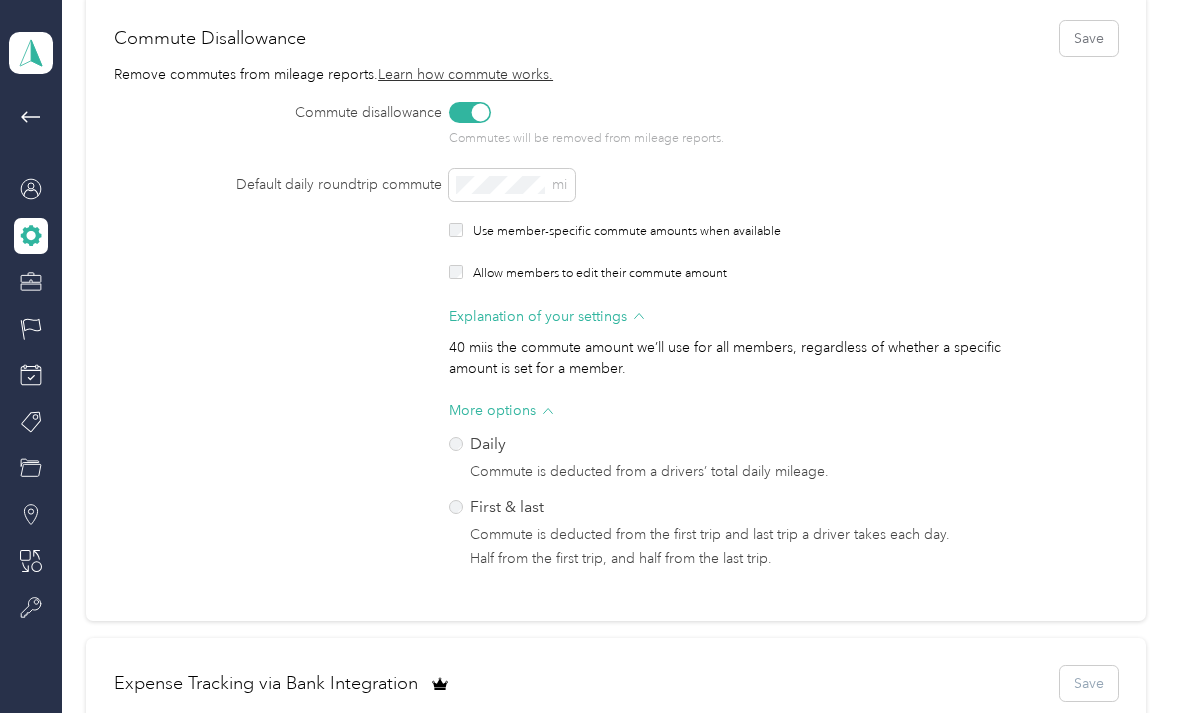 click on "First & last Commute is deducted from the first trip and last trip a driver takes each day.  Half from the first trip, and half from the last trip." at bounding box center (741, 533) 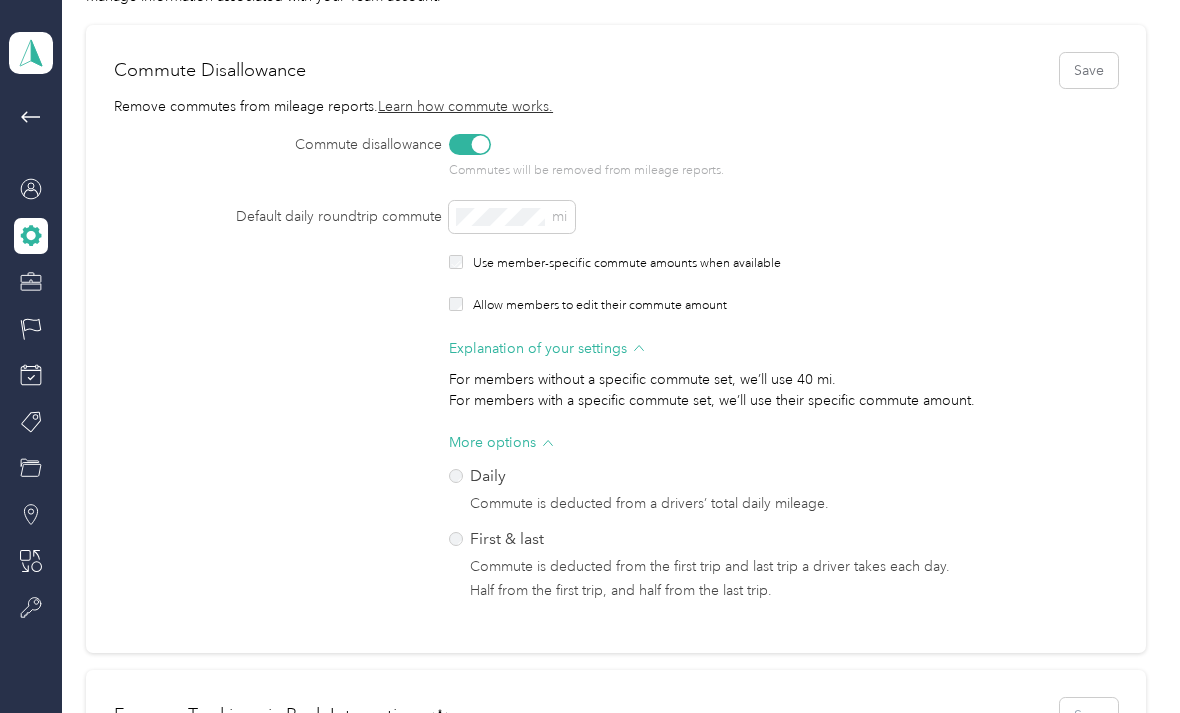 scroll, scrollTop: 139, scrollLeft: 0, axis: vertical 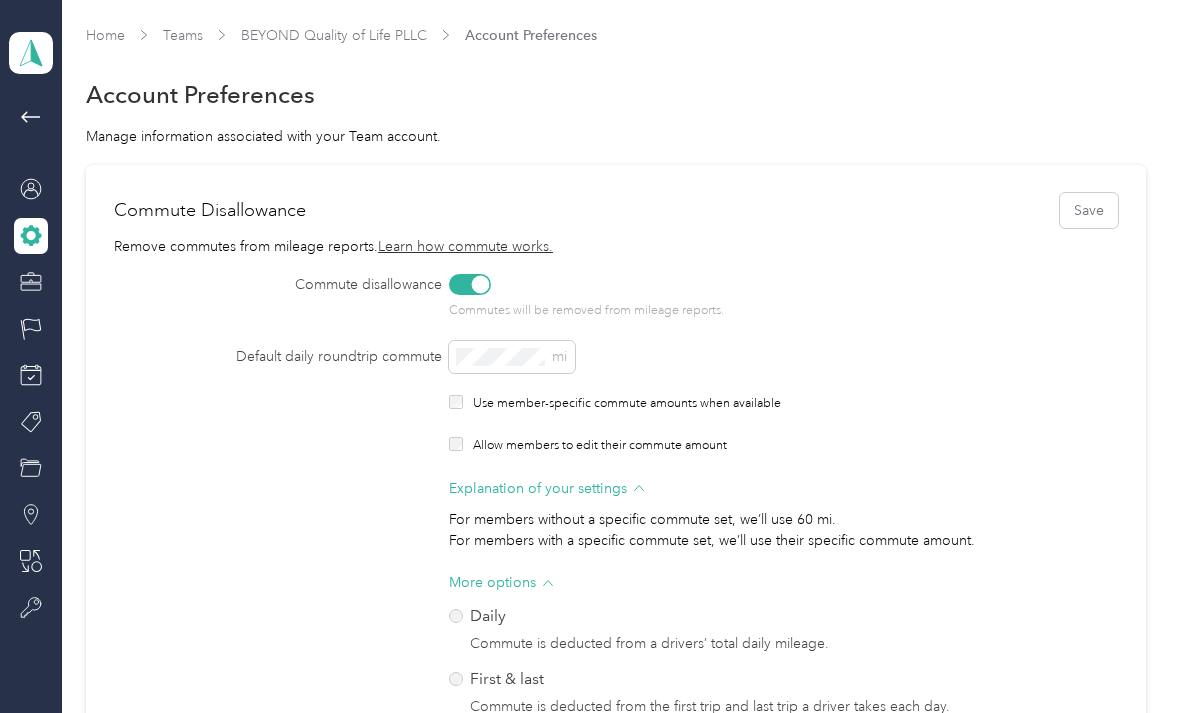 click on "Save" at bounding box center [1089, 210] 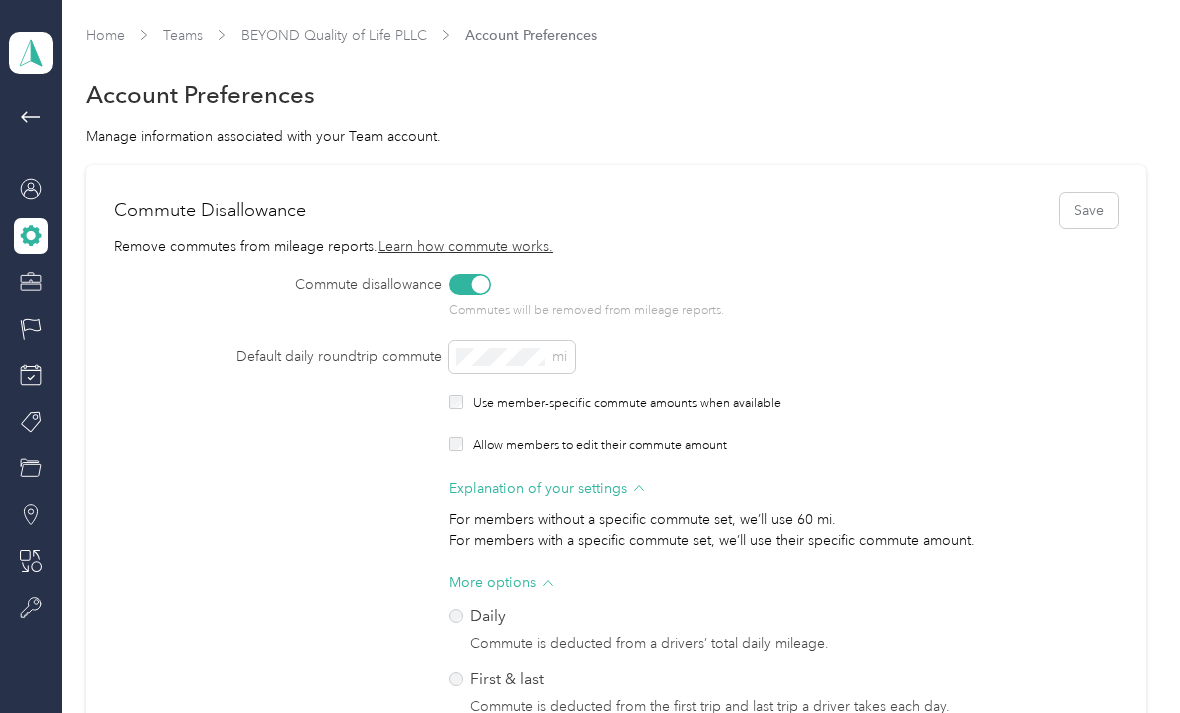 scroll, scrollTop: 0, scrollLeft: 0, axis: both 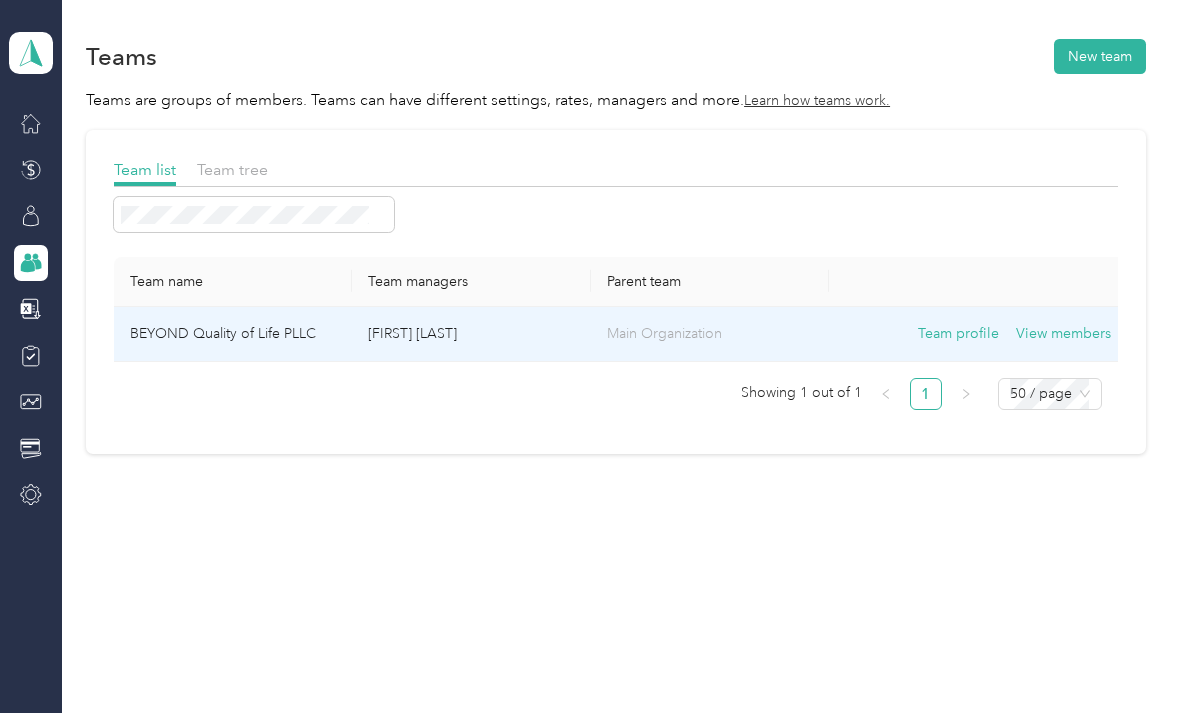 click on "BEYOND Quality of Life PLLC" at bounding box center [233, 334] 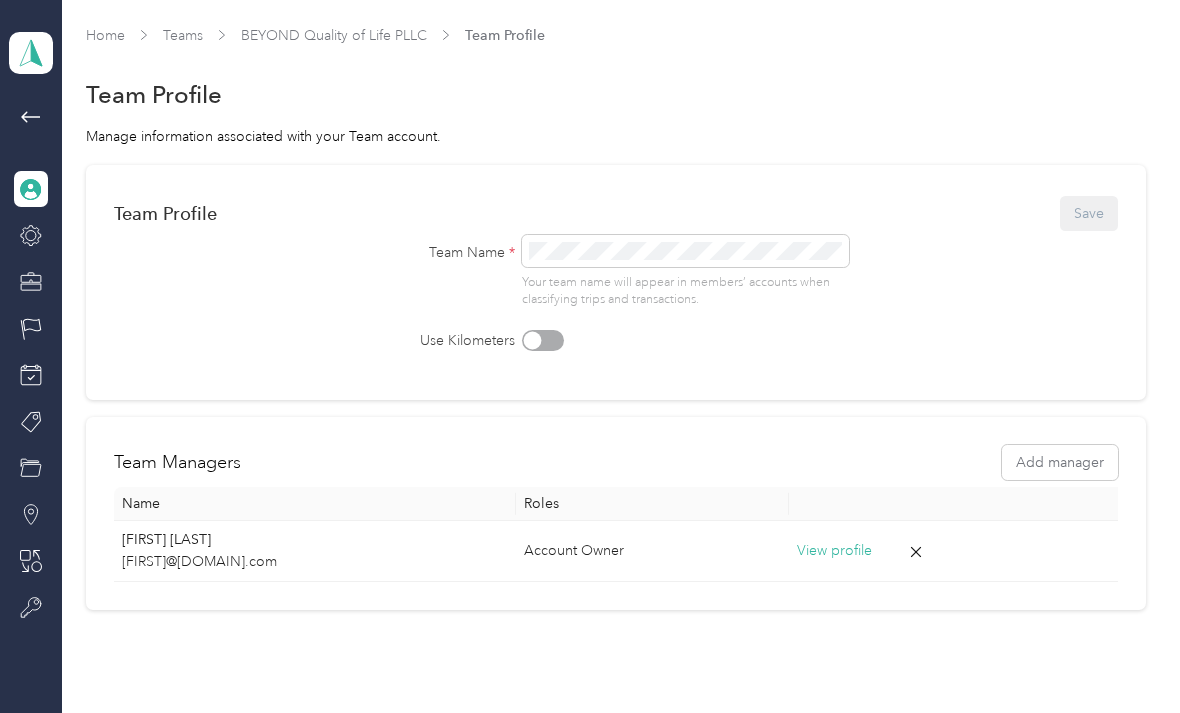 click on "BEYOND Quality of Life PLLC" at bounding box center [334, 35] 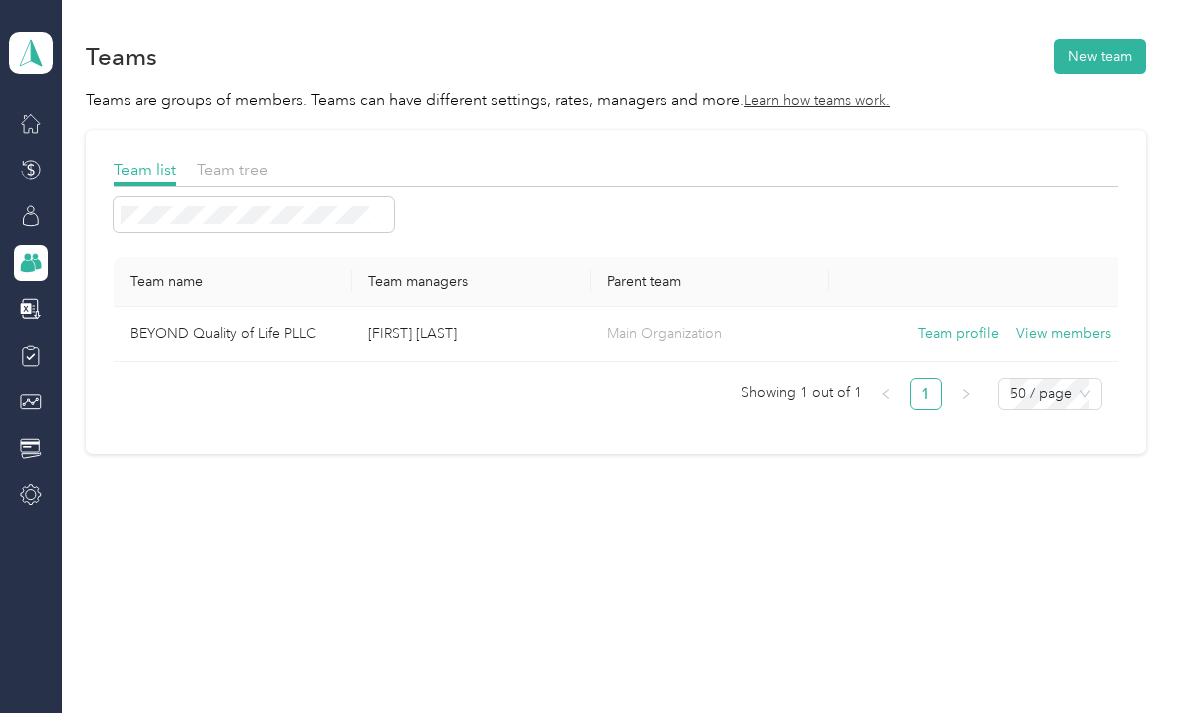 click on "View members" at bounding box center [1063, 334] 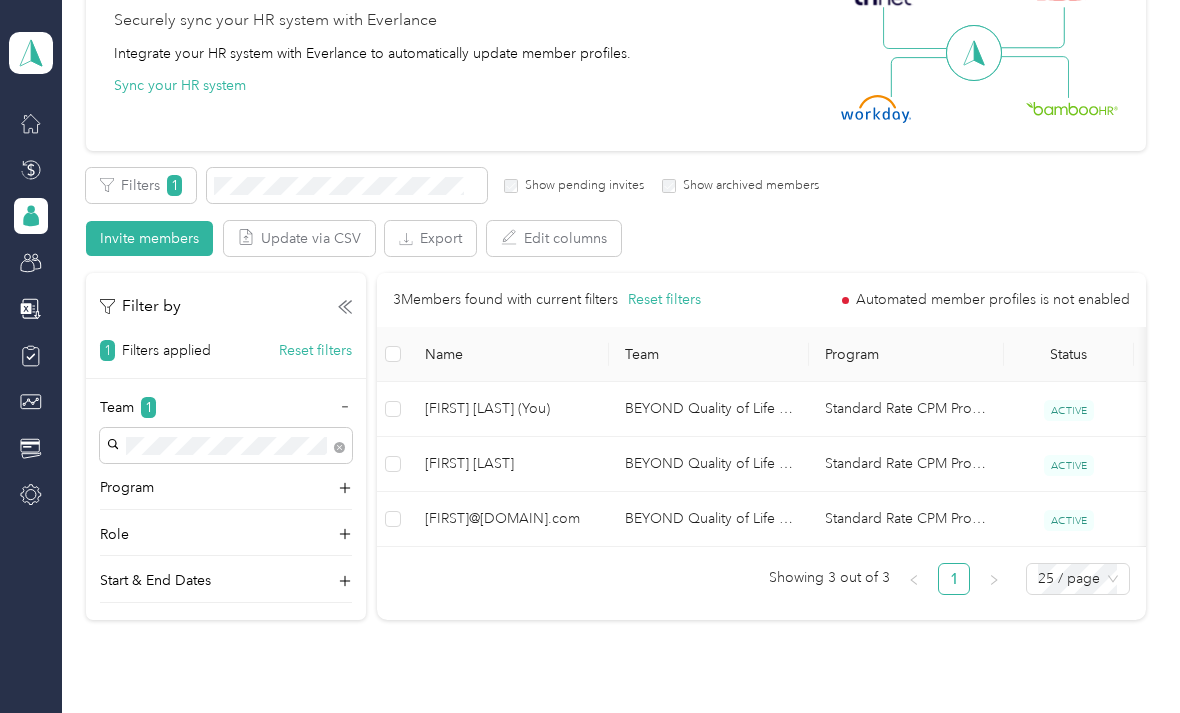 scroll, scrollTop: 206, scrollLeft: 0, axis: vertical 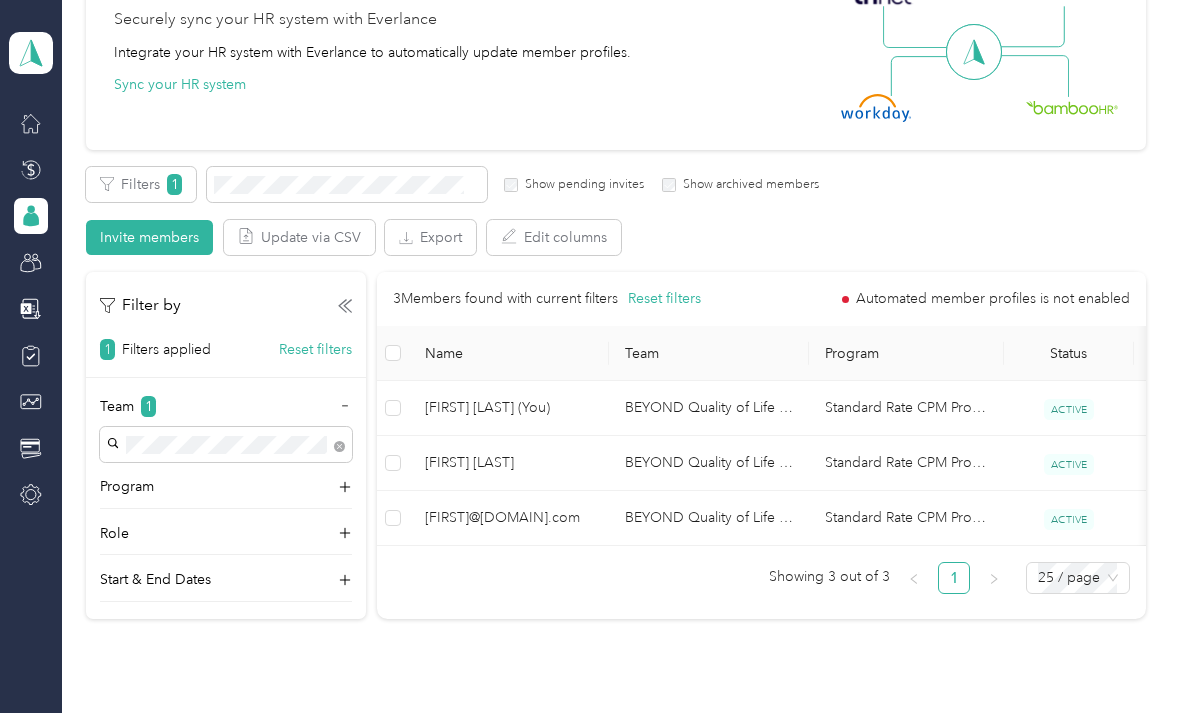 click on "[FIRST] [LAST]" at bounding box center [509, 463] 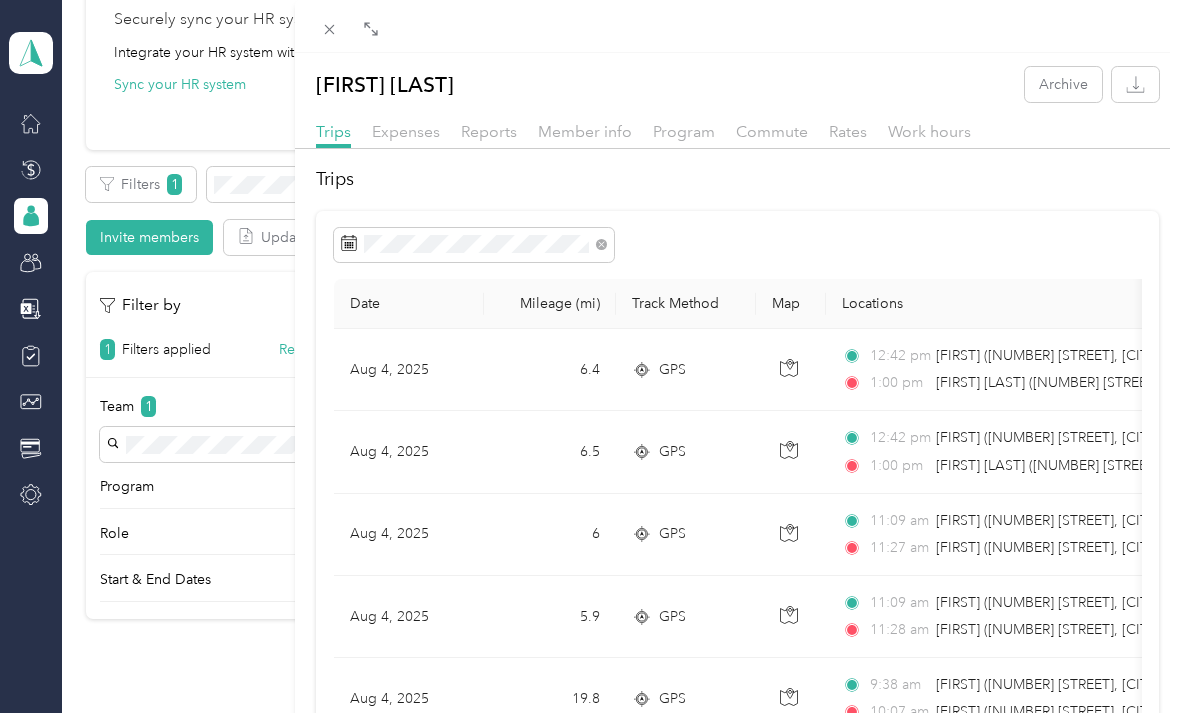 click on "Commute" at bounding box center [772, 131] 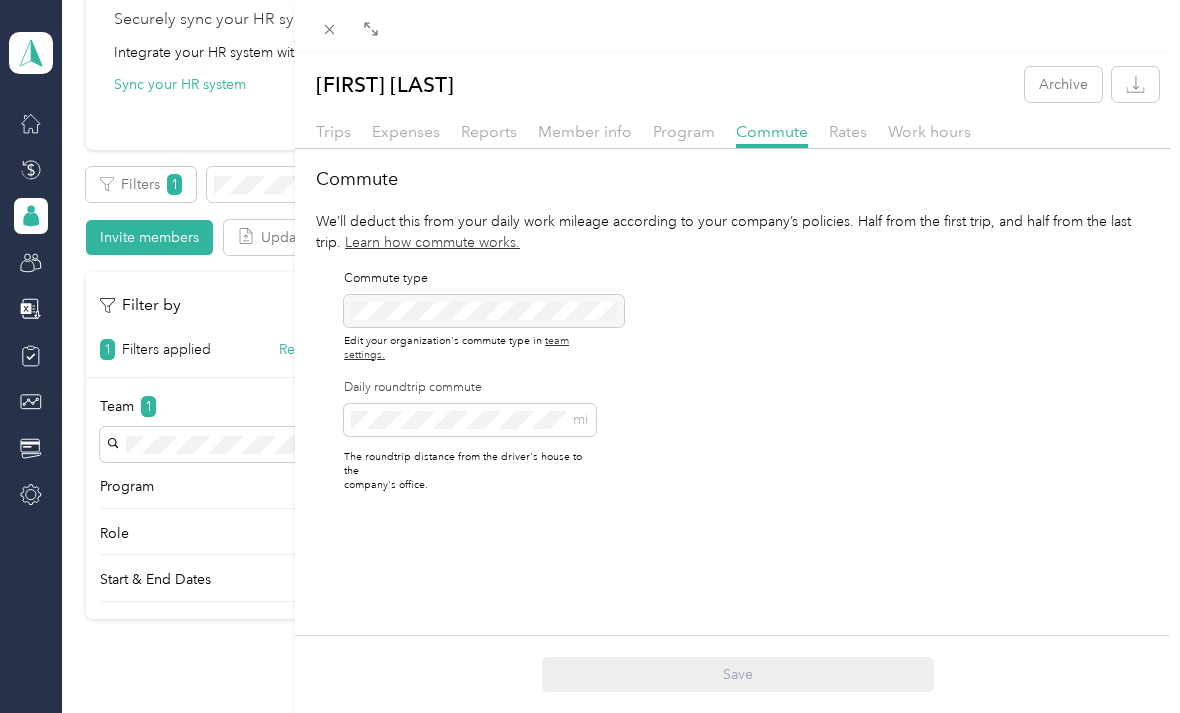 click on "mi" at bounding box center (470, 420) 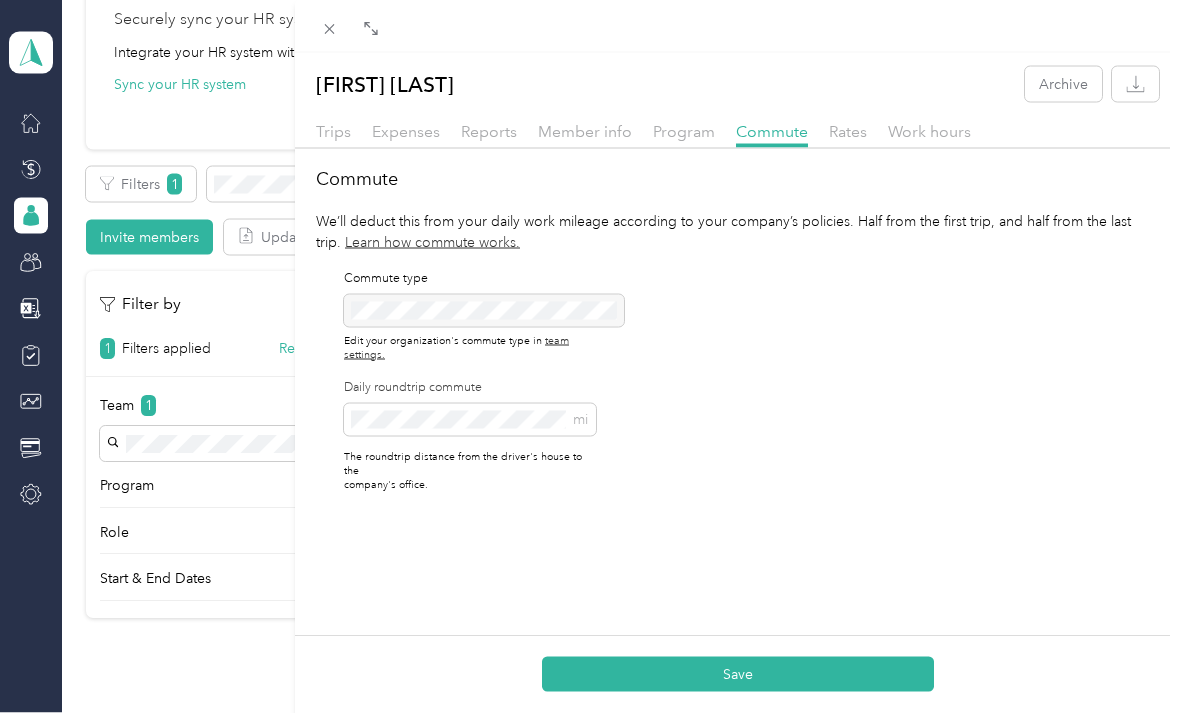 scroll, scrollTop: 0, scrollLeft: 0, axis: both 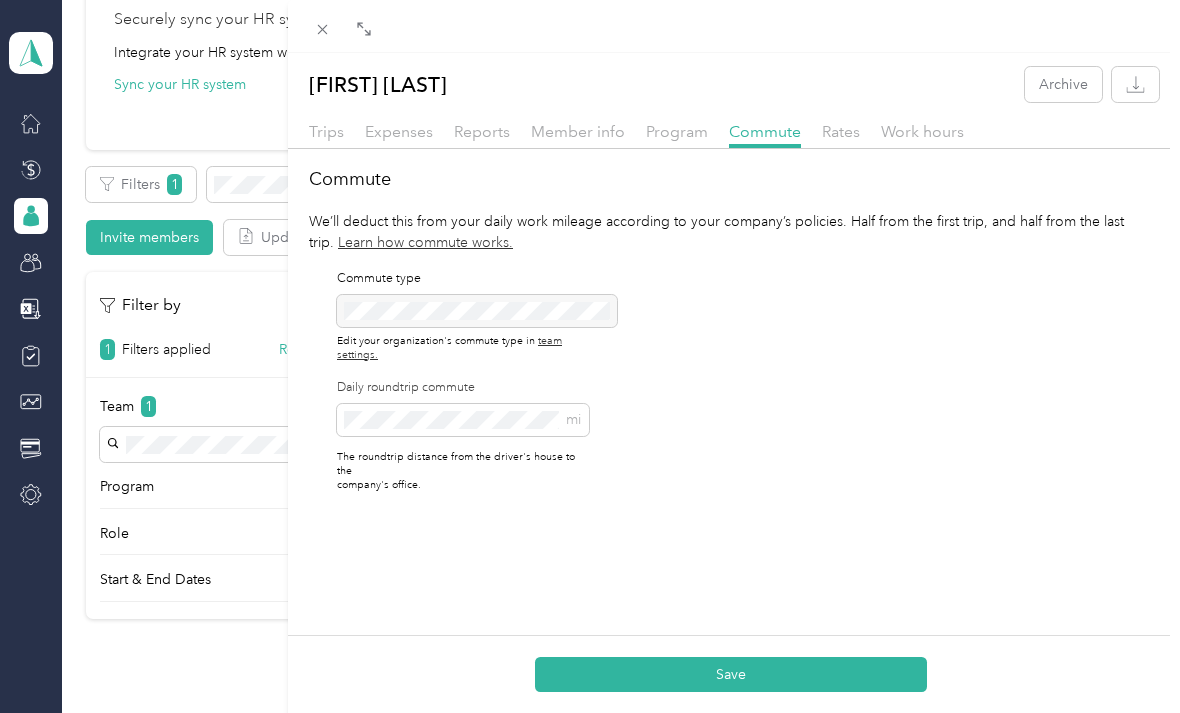 click on "Trips" at bounding box center [326, 131] 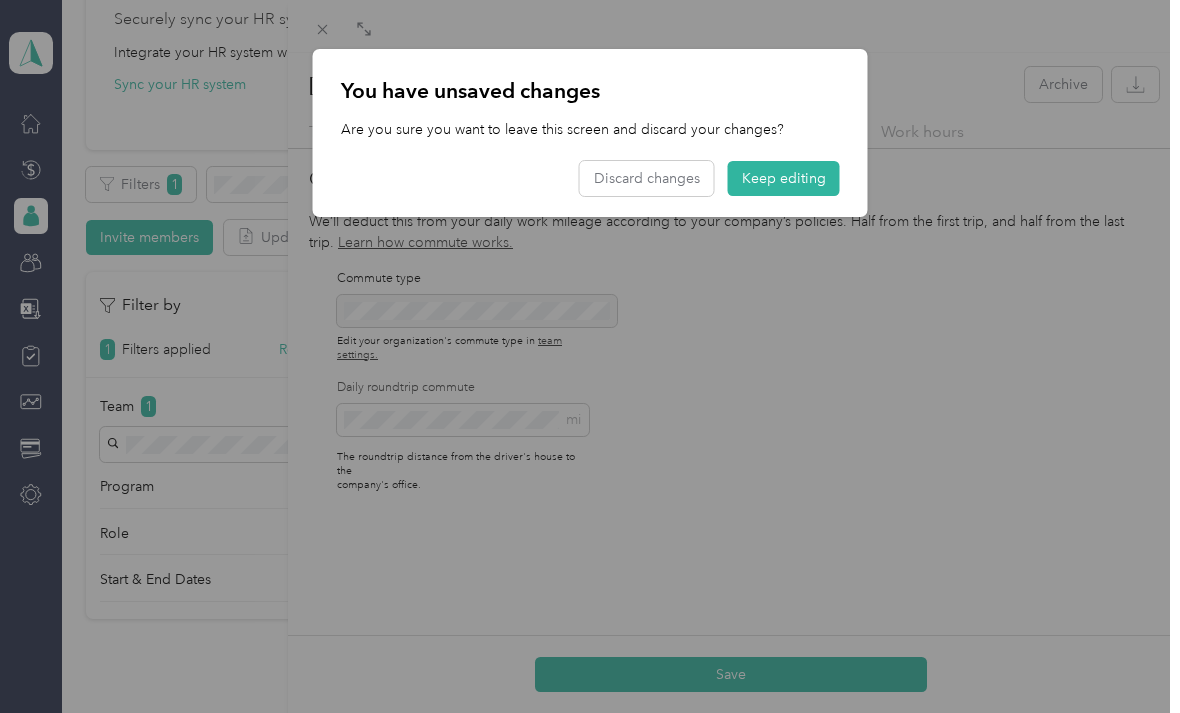 click on "Keep editing" at bounding box center (784, 178) 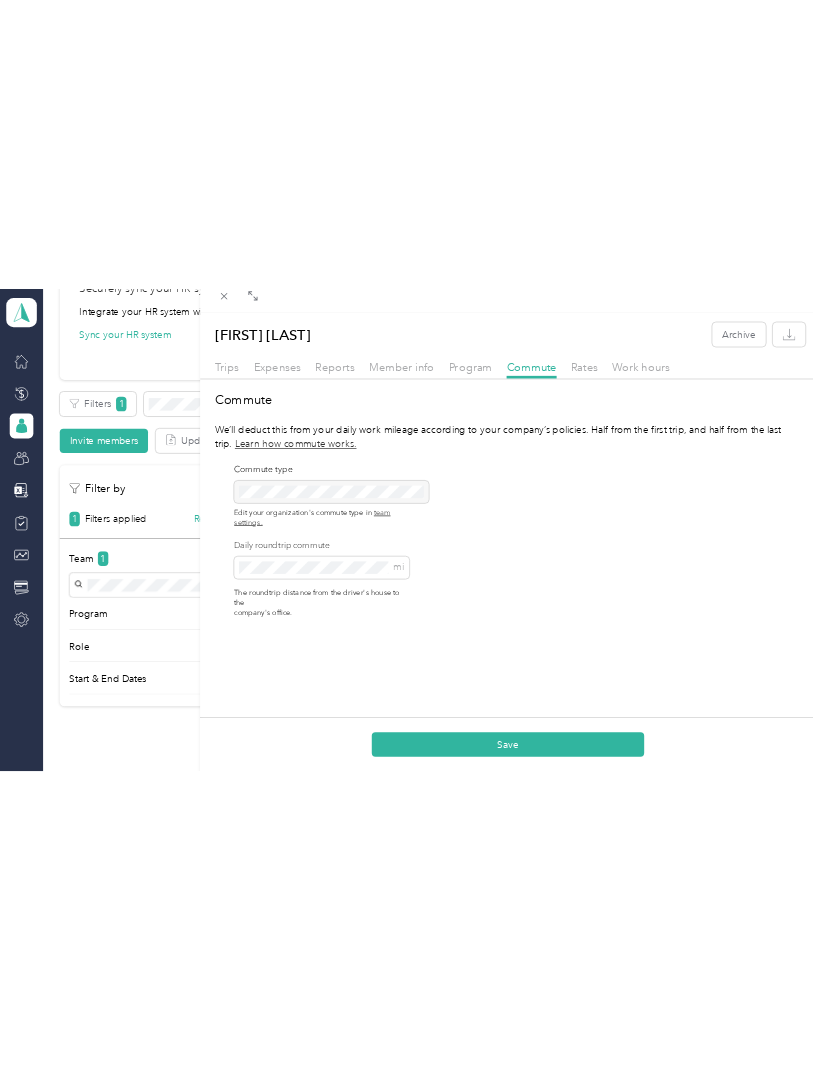 scroll, scrollTop: 0, scrollLeft: 0, axis: both 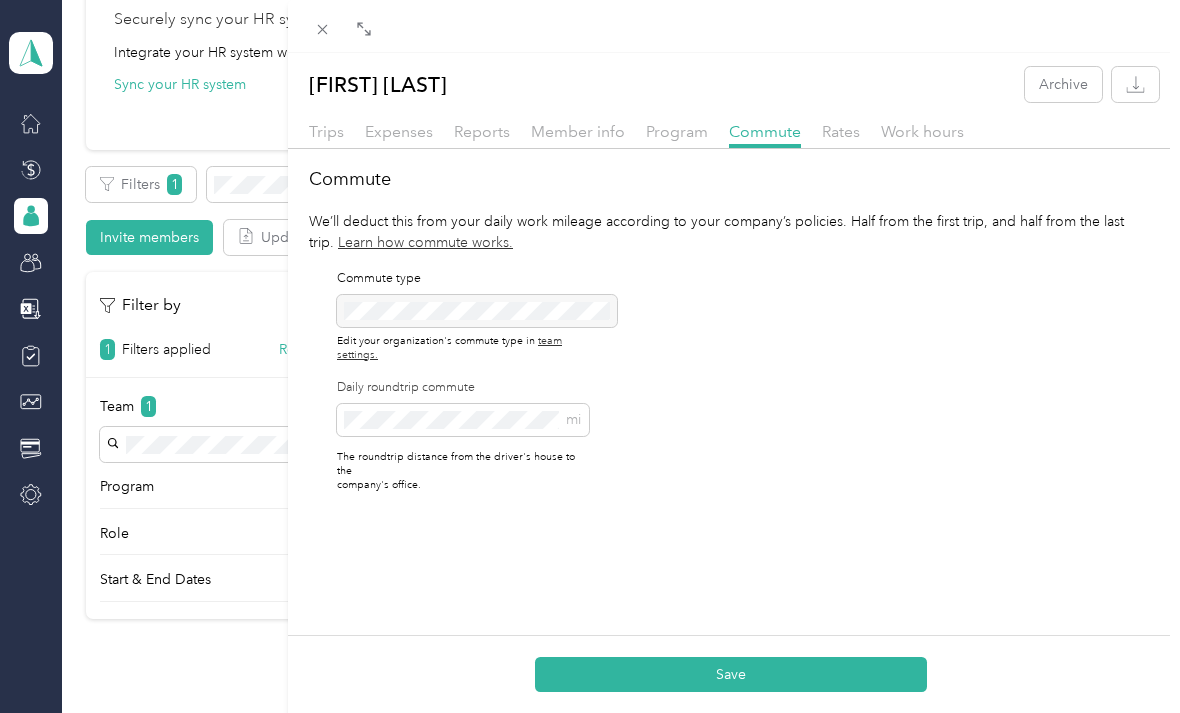 click 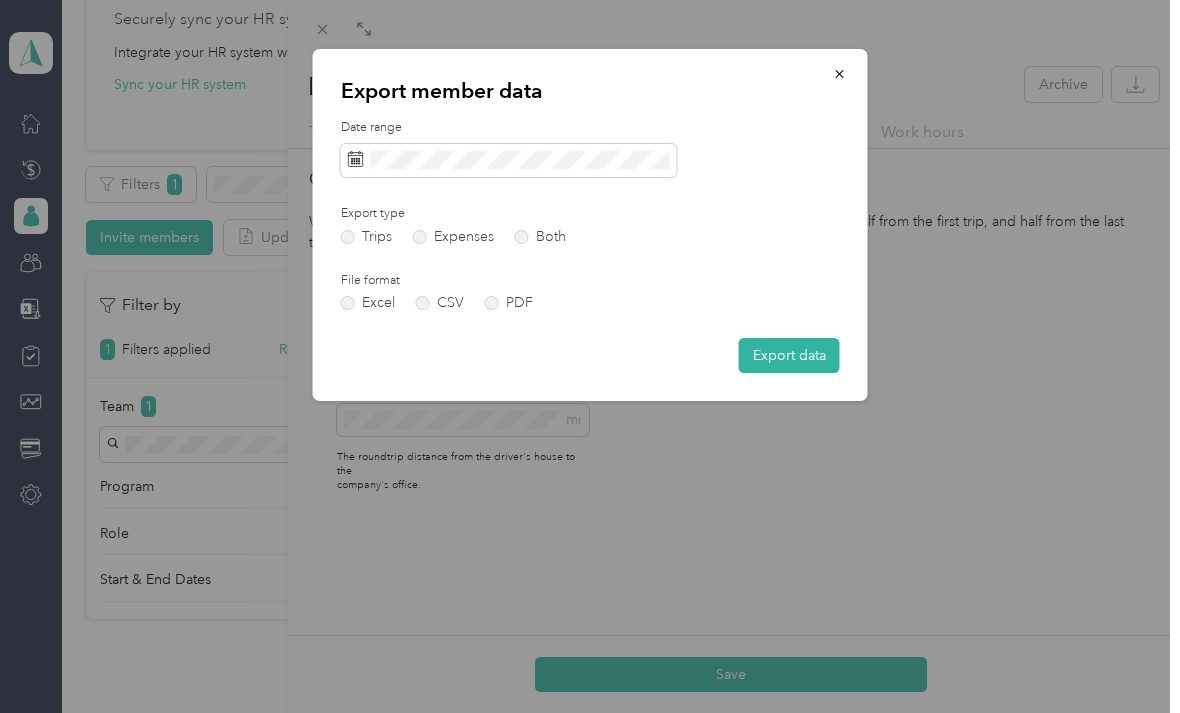 click at bounding box center (840, 73) 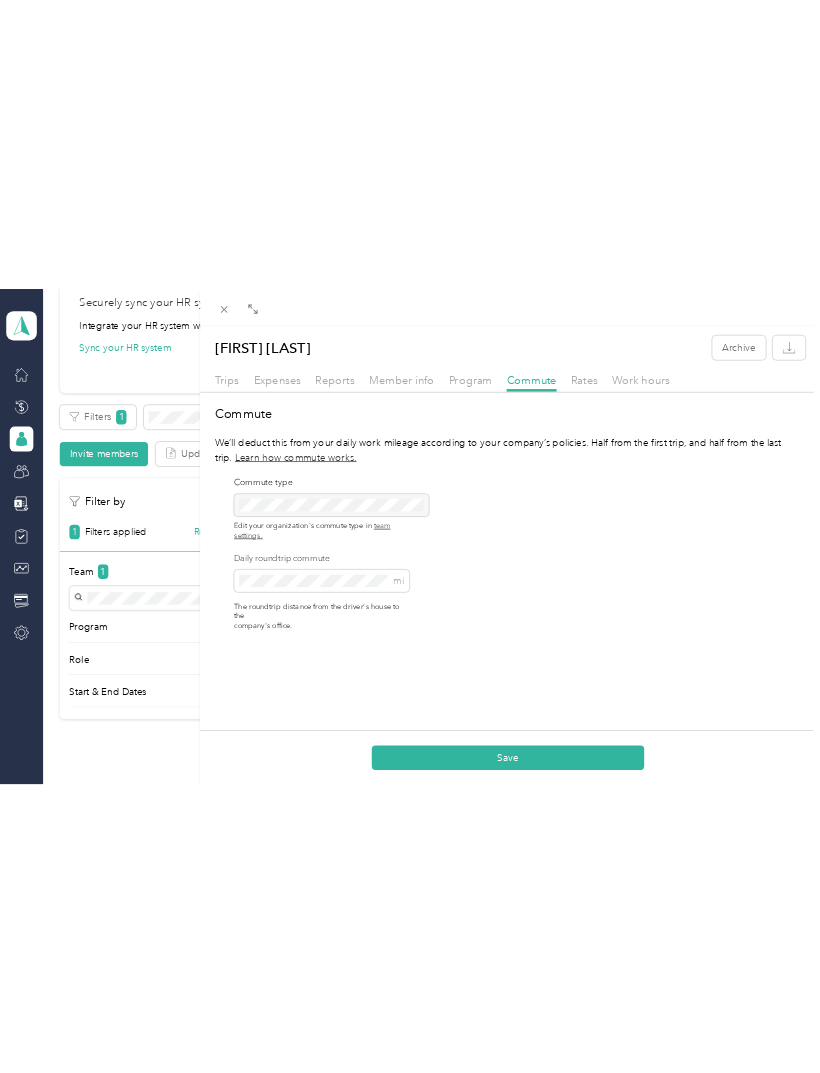 scroll, scrollTop: 0, scrollLeft: 0, axis: both 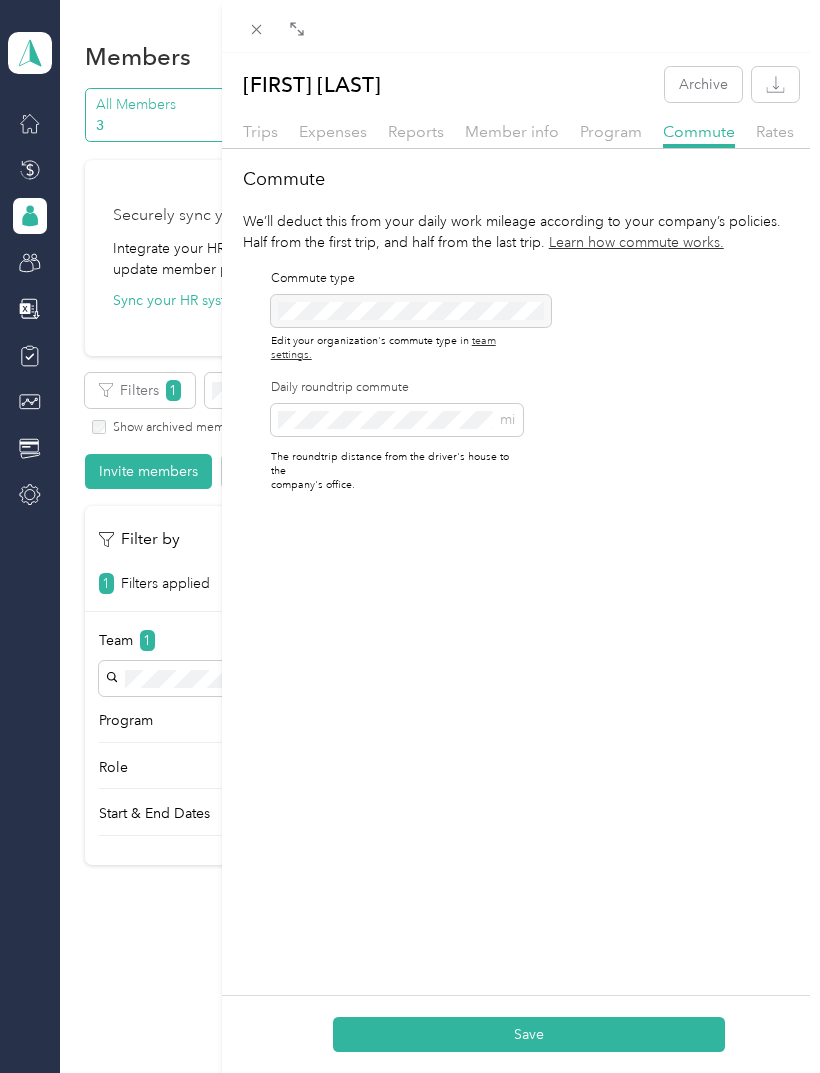 click on "Commute" at bounding box center (699, 131) 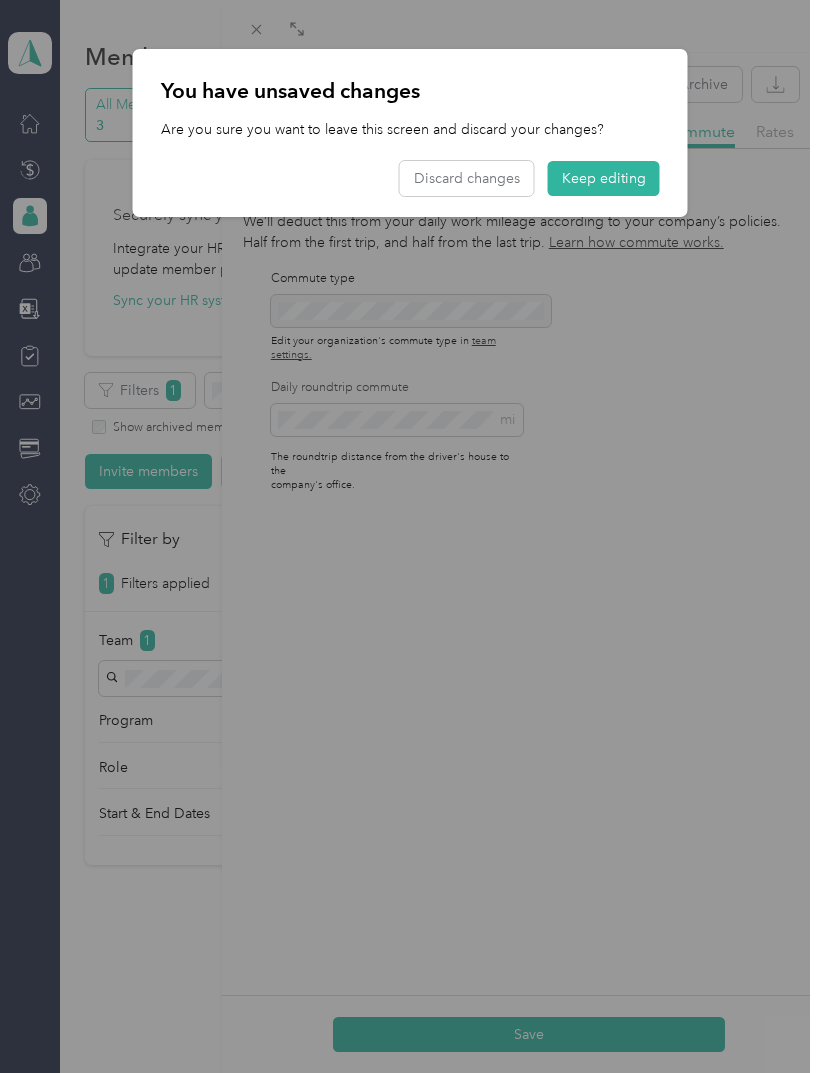 click on "Keep editing" at bounding box center (604, 178) 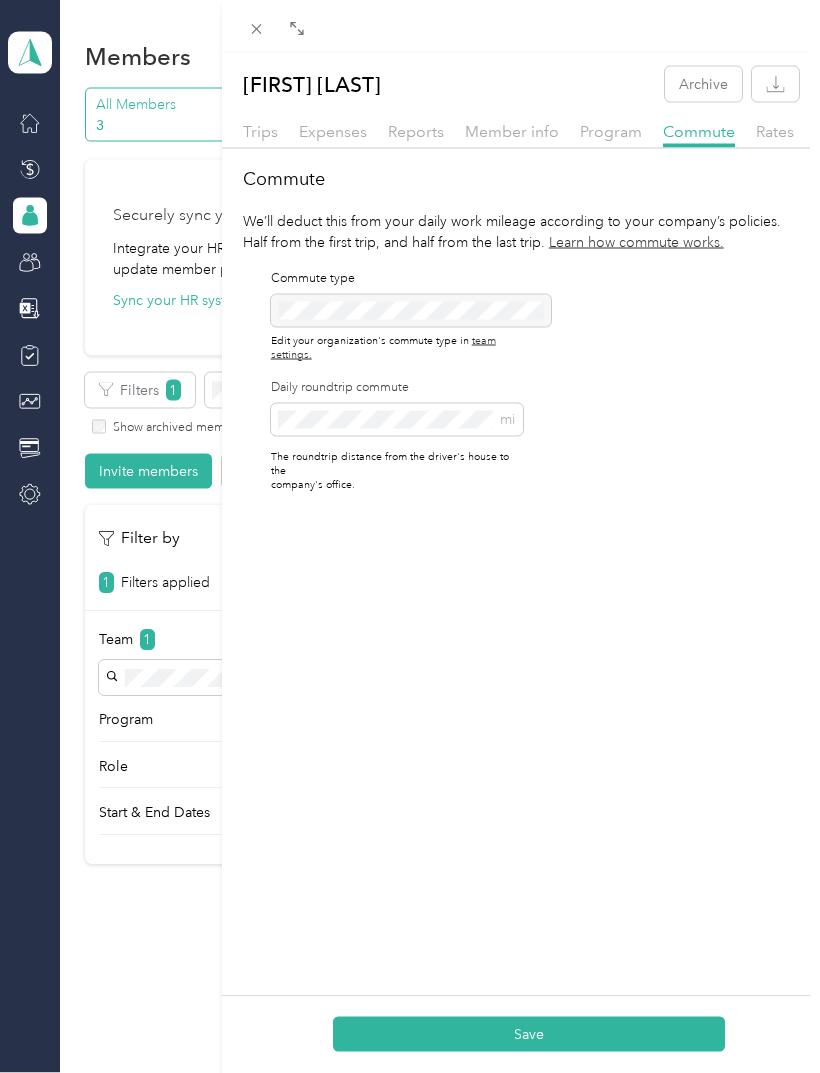 scroll, scrollTop: 18, scrollLeft: 0, axis: vertical 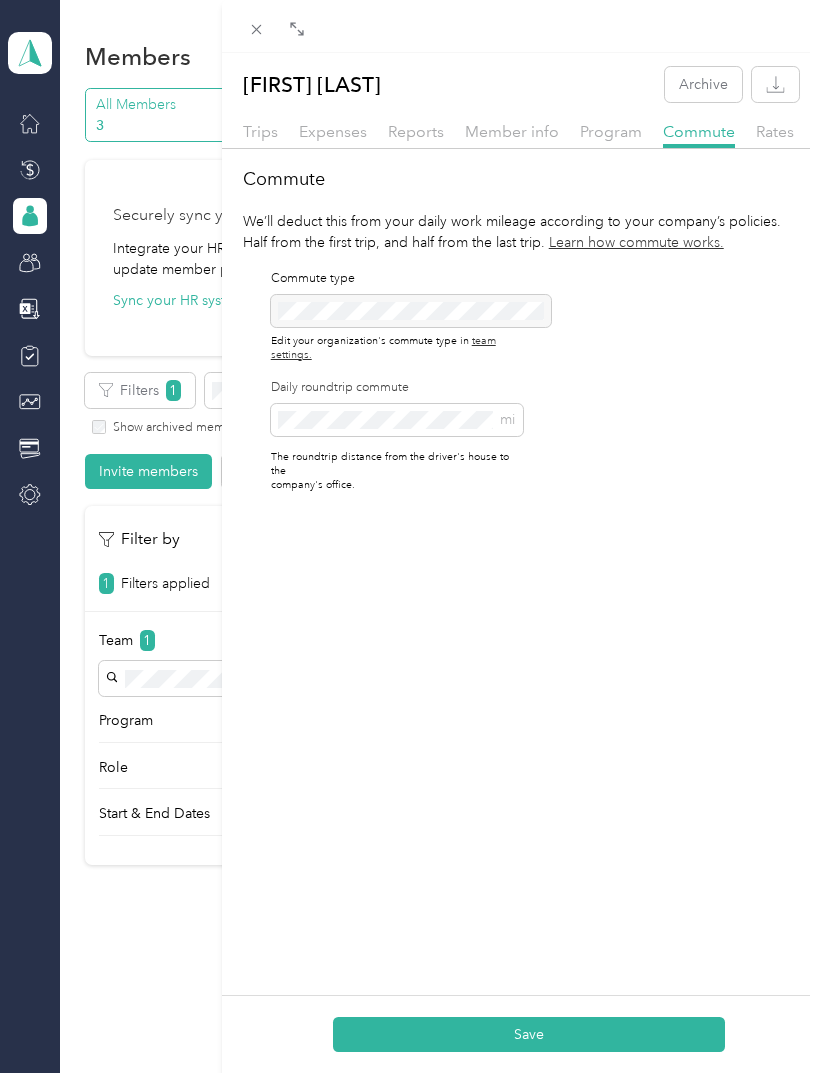 click on "Rates" at bounding box center [775, 131] 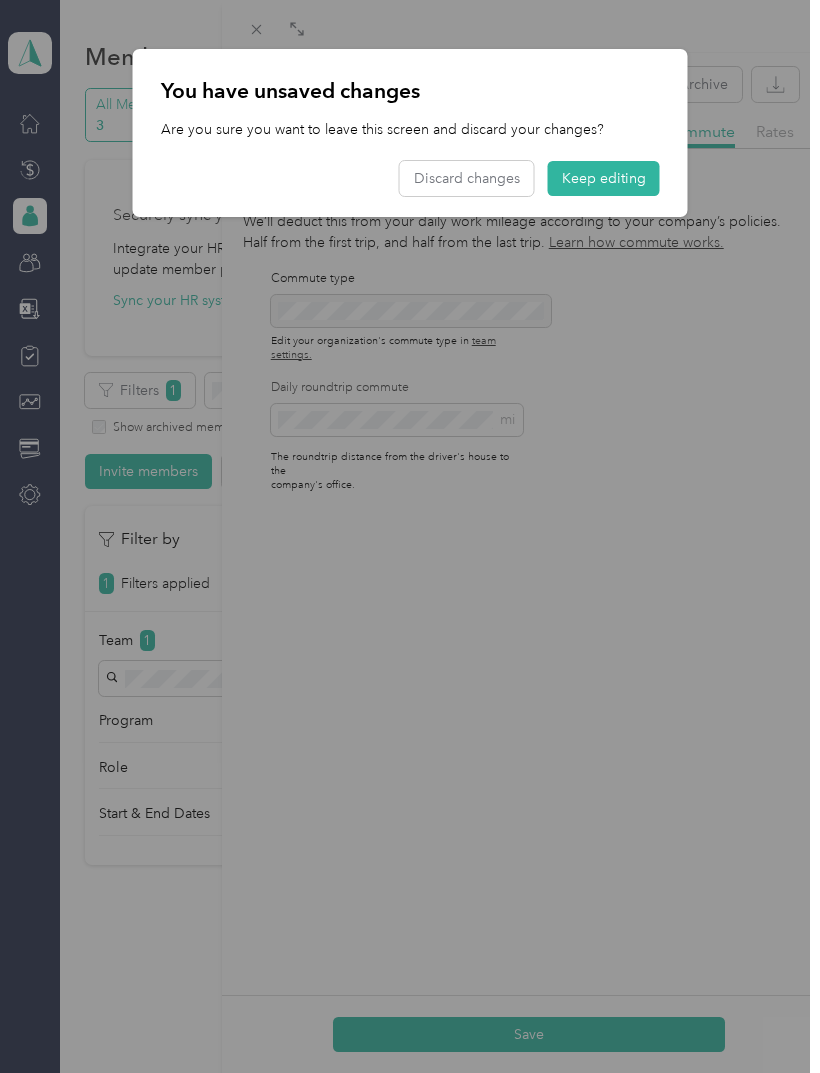 click on "Keep editing" at bounding box center (604, 178) 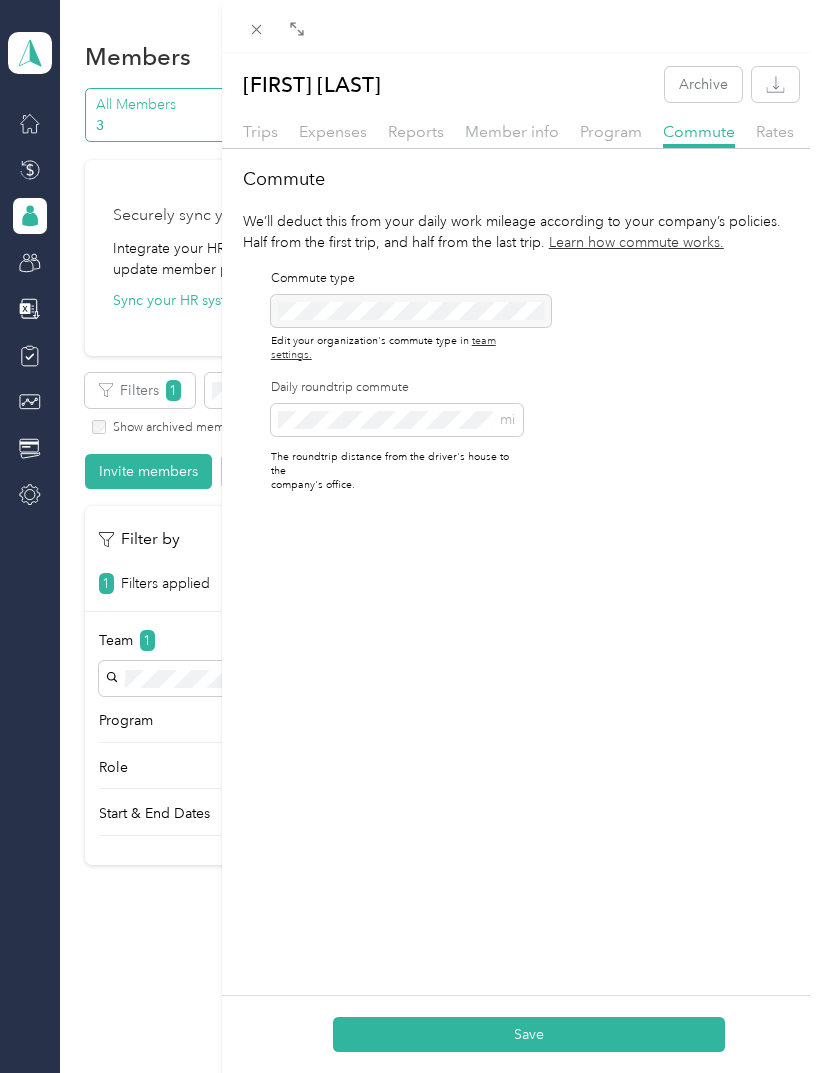 scroll, scrollTop: 0, scrollLeft: 0, axis: both 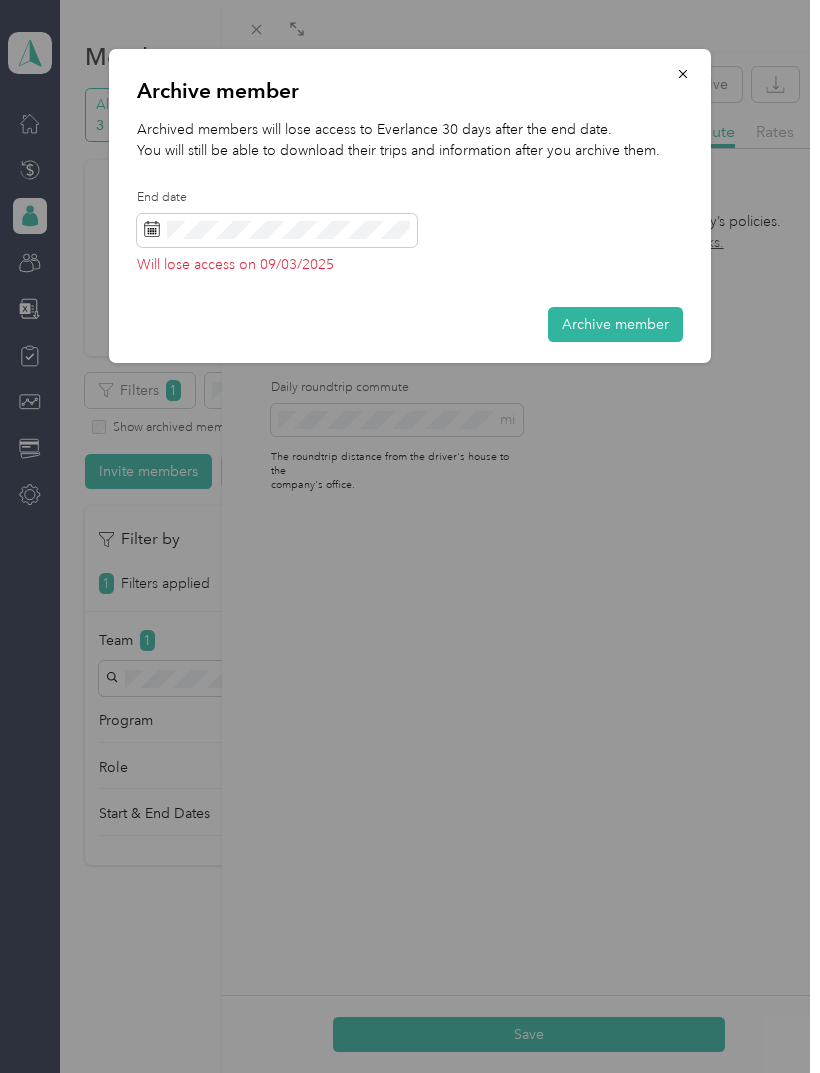 click at bounding box center [683, 73] 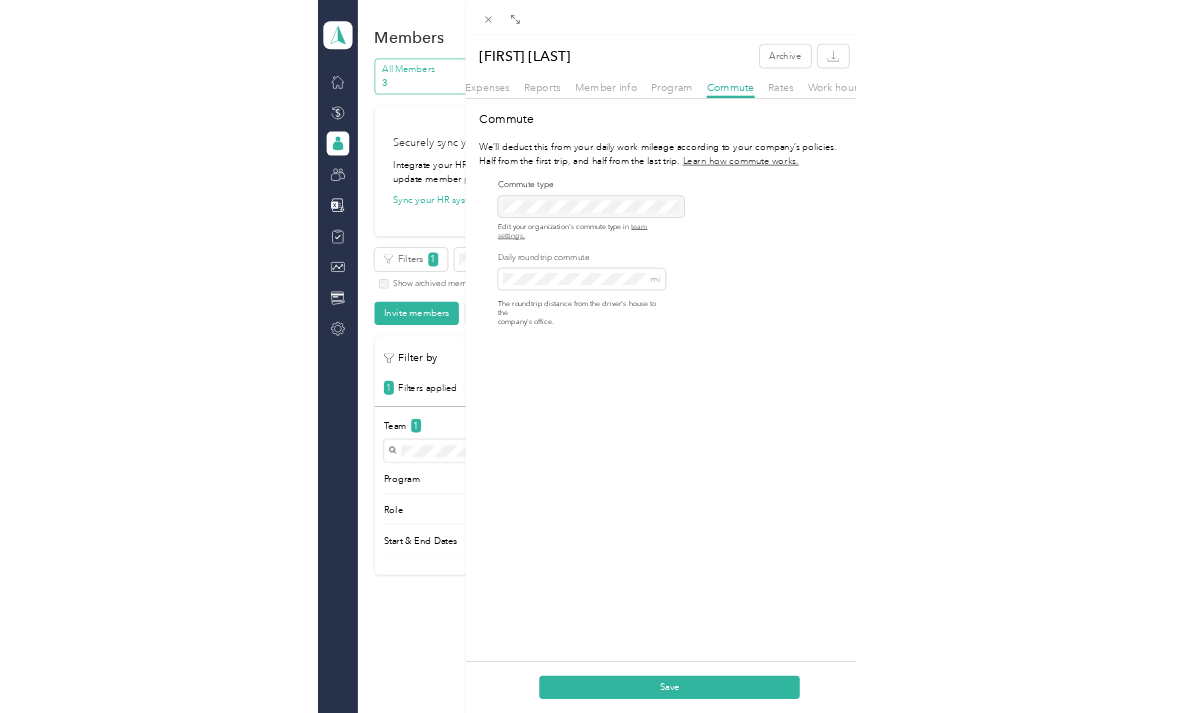 scroll, scrollTop: 0, scrollLeft: 75, axis: horizontal 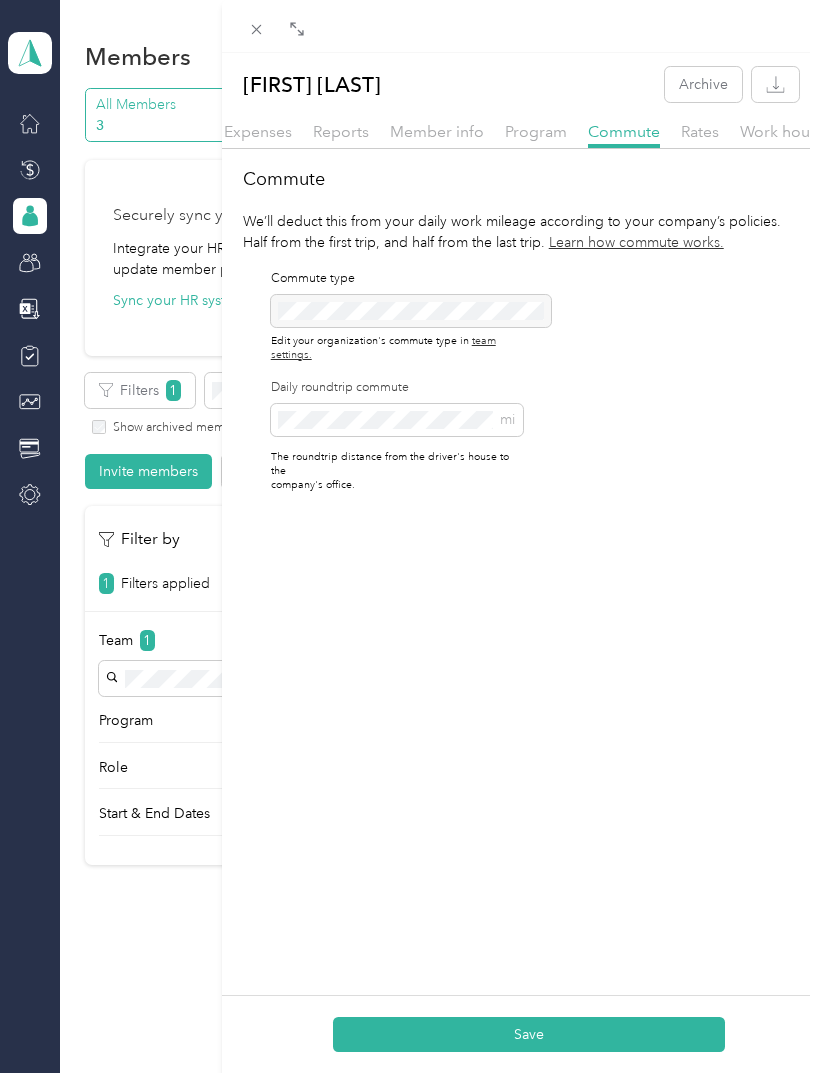click on "The roundtrip distance from the driver's house to the  company's office." at bounding box center (397, 471) 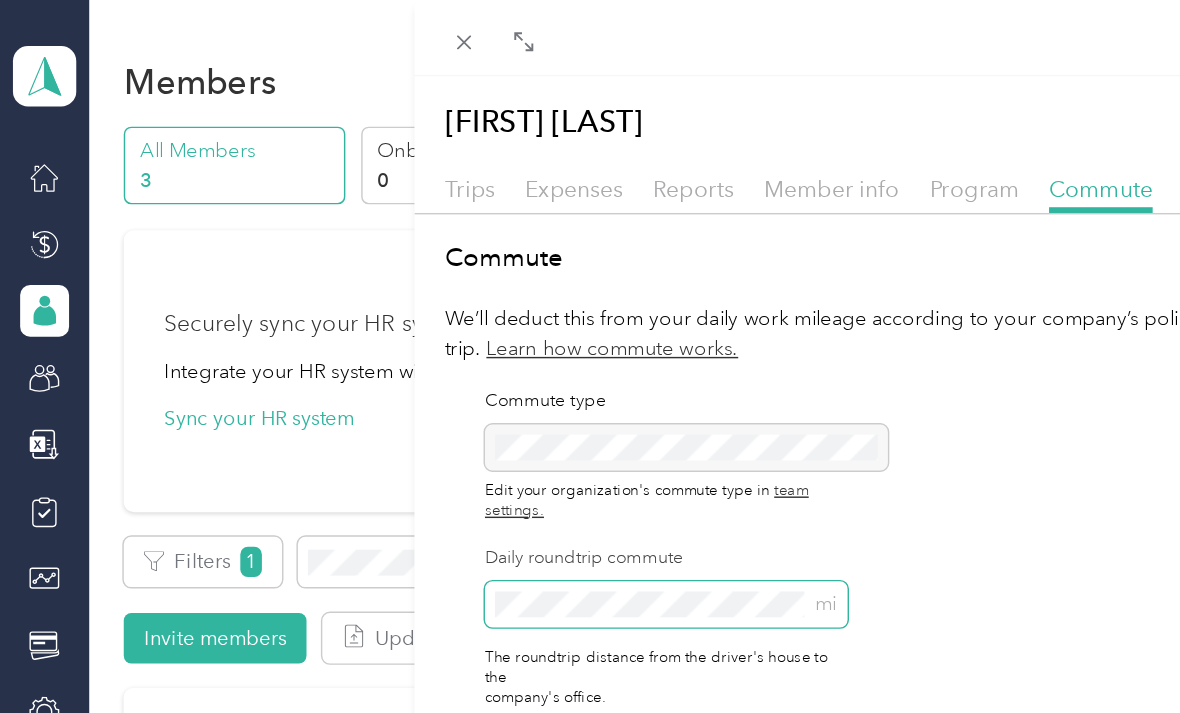 scroll, scrollTop: 0, scrollLeft: 0, axis: both 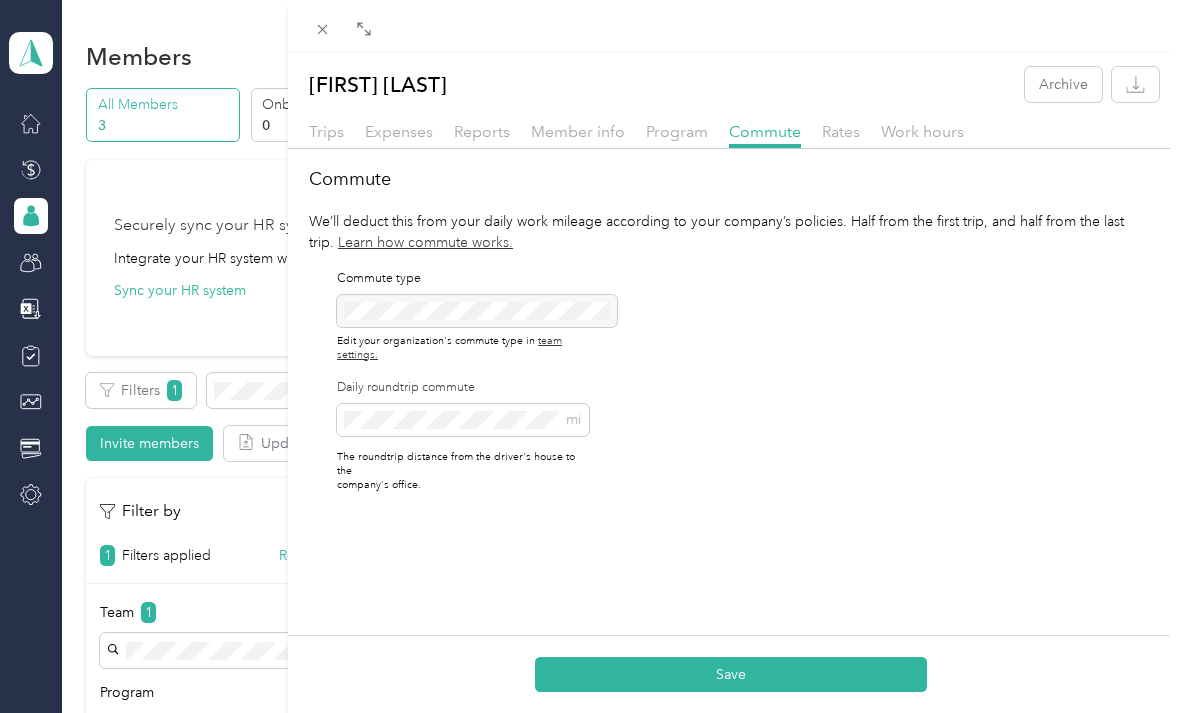 click 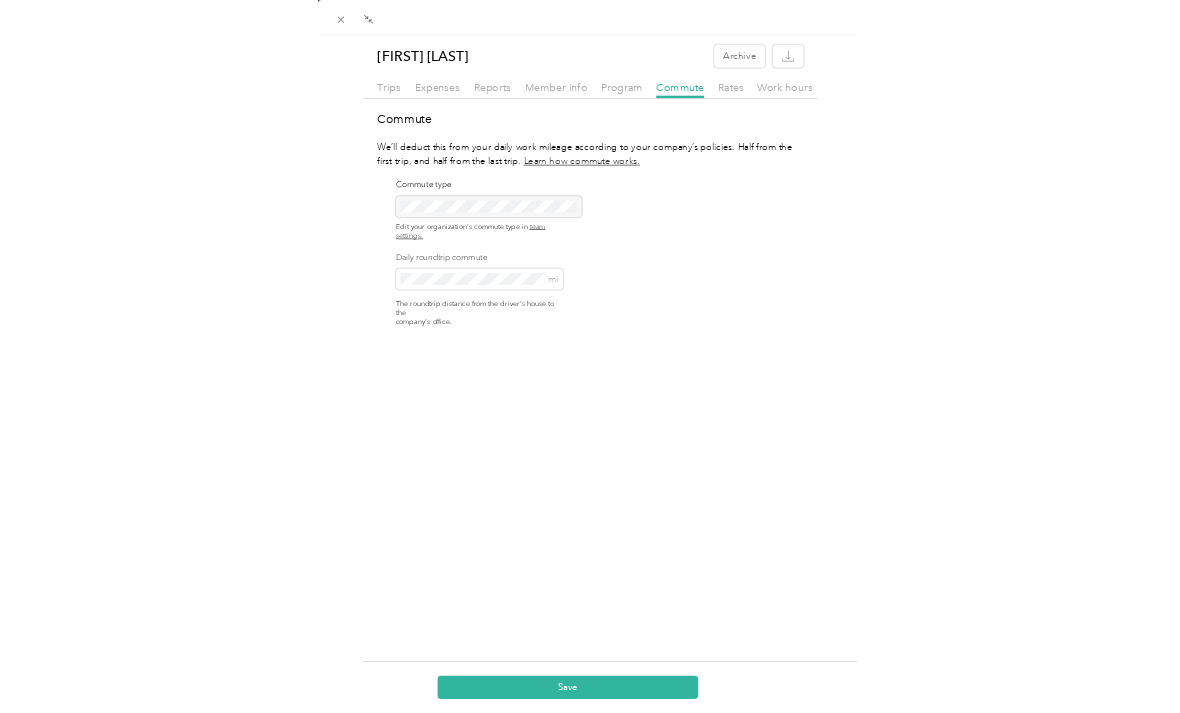 scroll, scrollTop: 64, scrollLeft: 0, axis: vertical 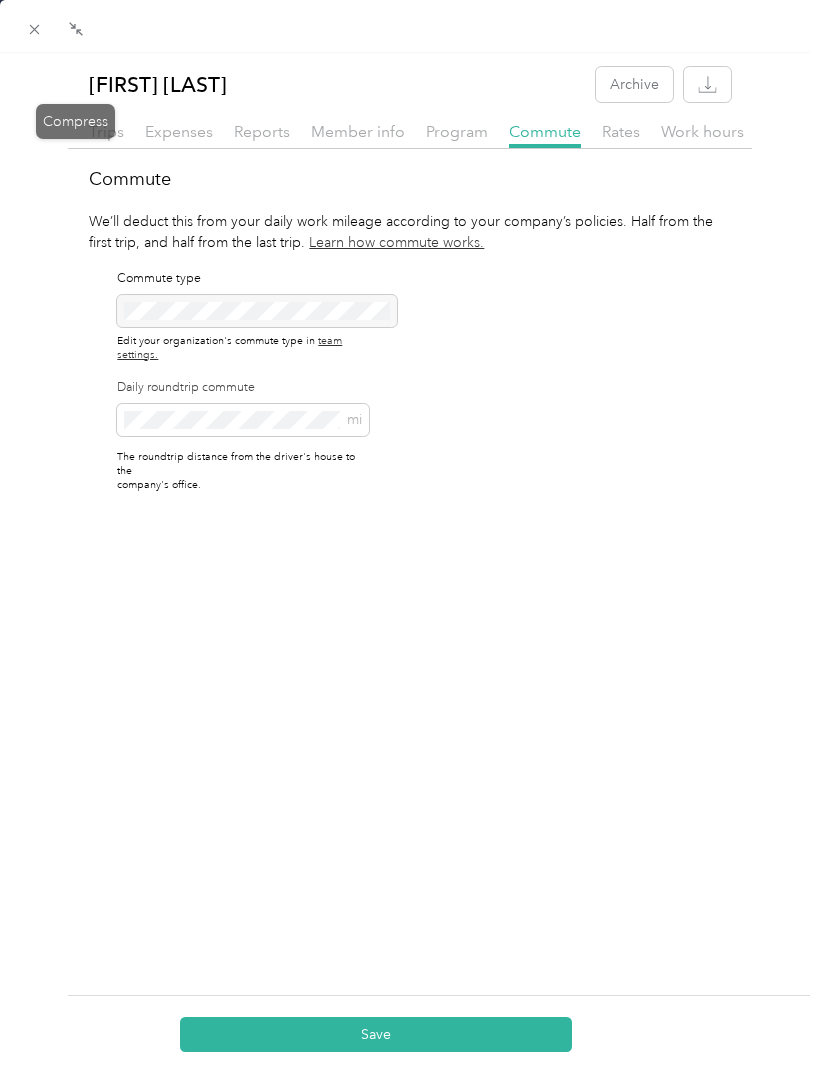 click on "Commute type Edit your organization's commute type in   team settings. Daily roundtrip commute   mi The roundtrip distance from the driver's house to the  company's office." at bounding box center [243, 381] 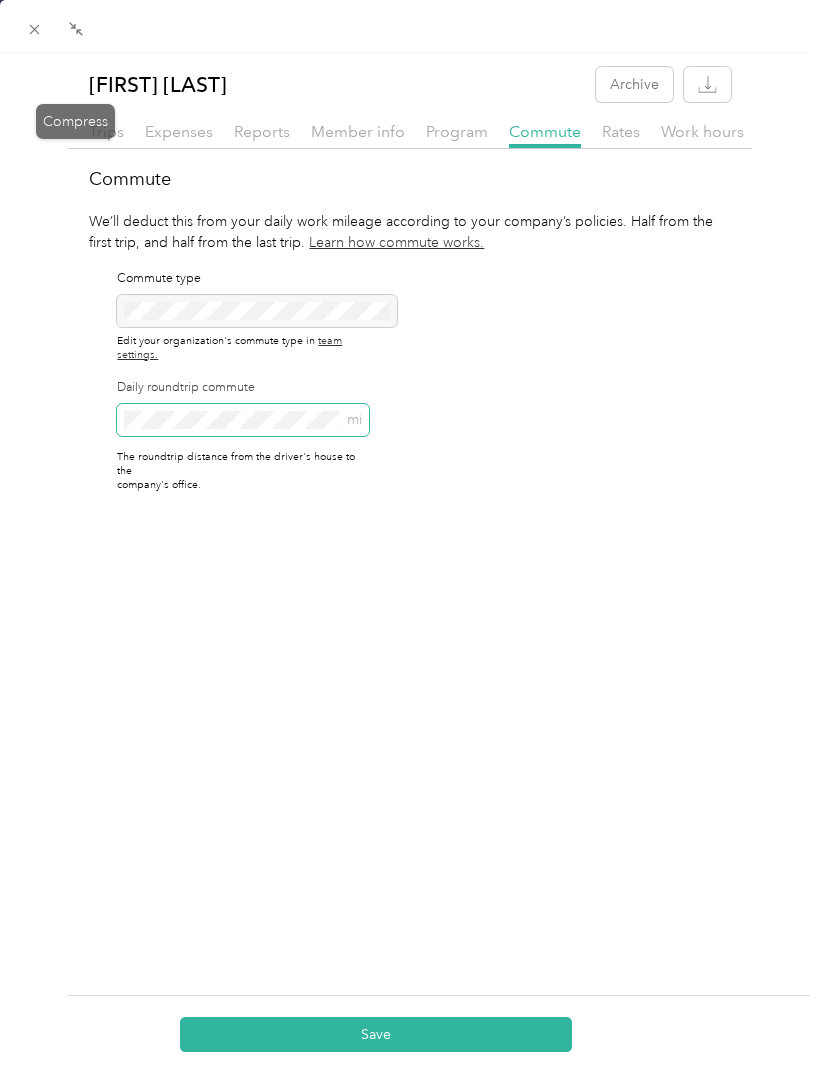 click on "Save" at bounding box center (376, 1034) 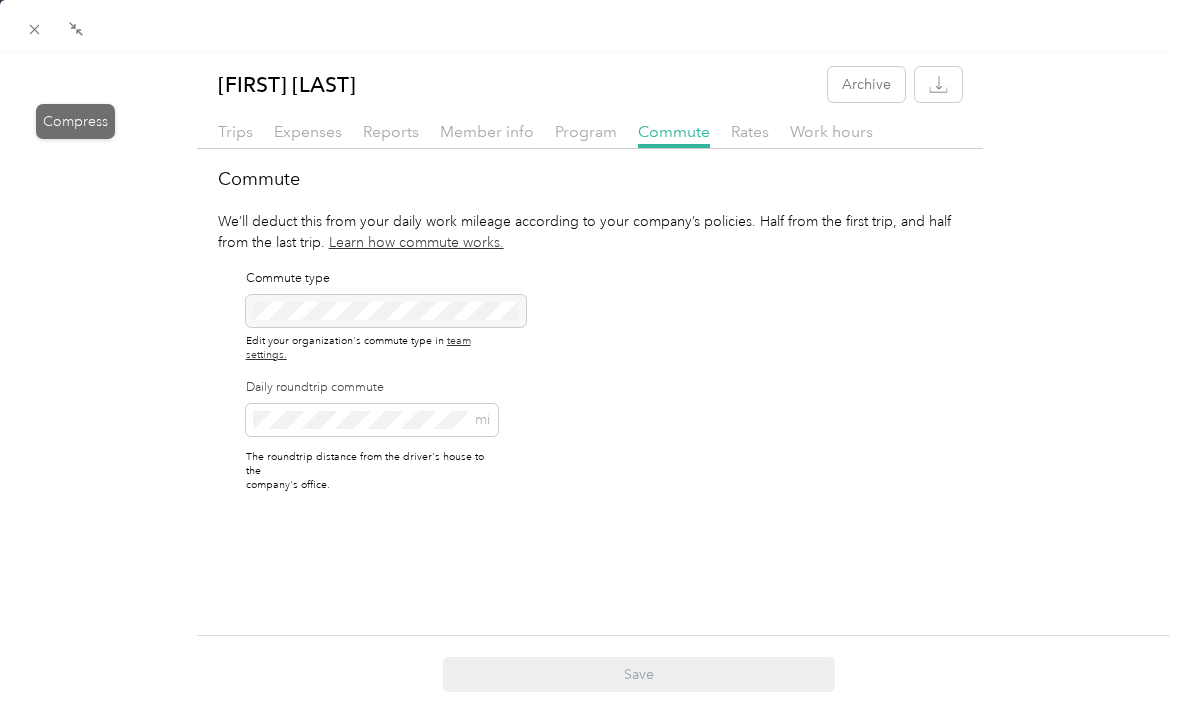 scroll, scrollTop: 0, scrollLeft: 0, axis: both 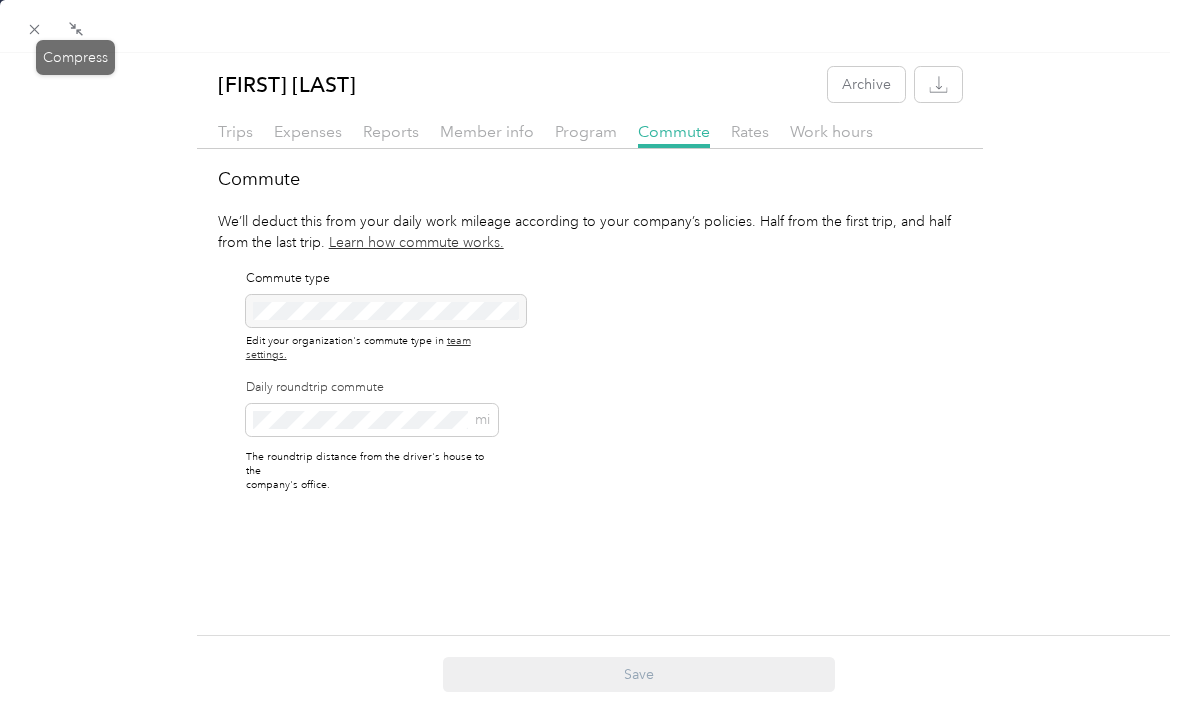 click at bounding box center (590, 26) 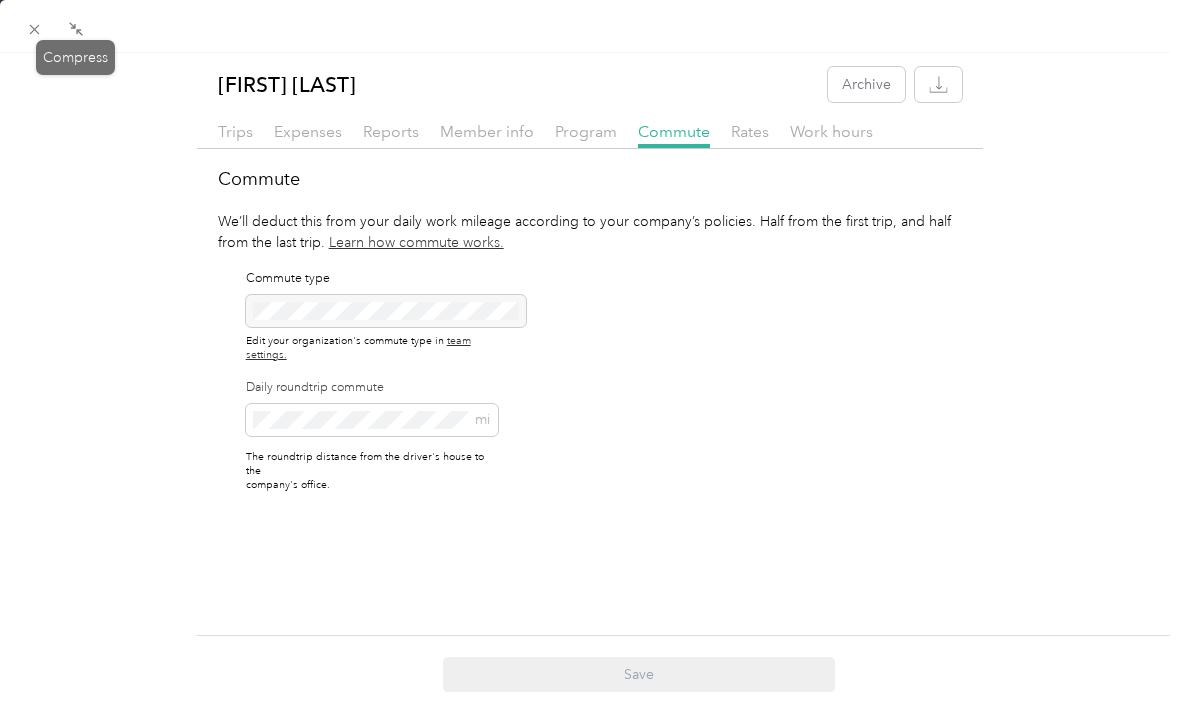 click on "Trips" at bounding box center (235, 132) 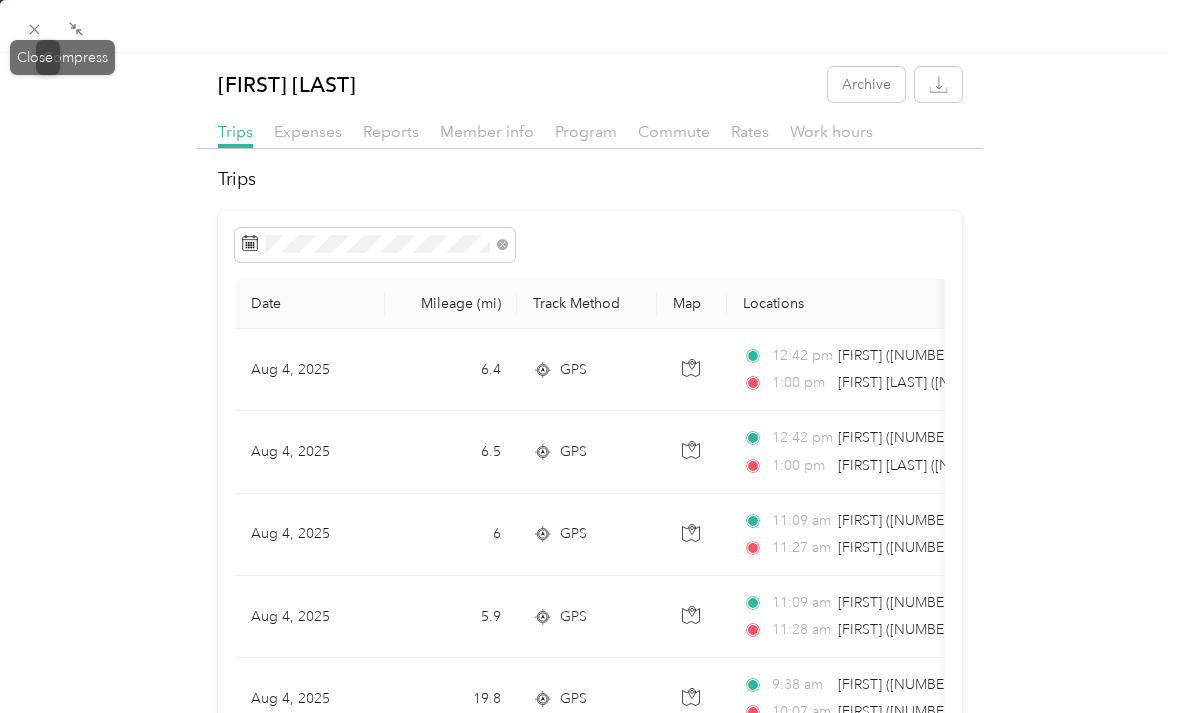 click 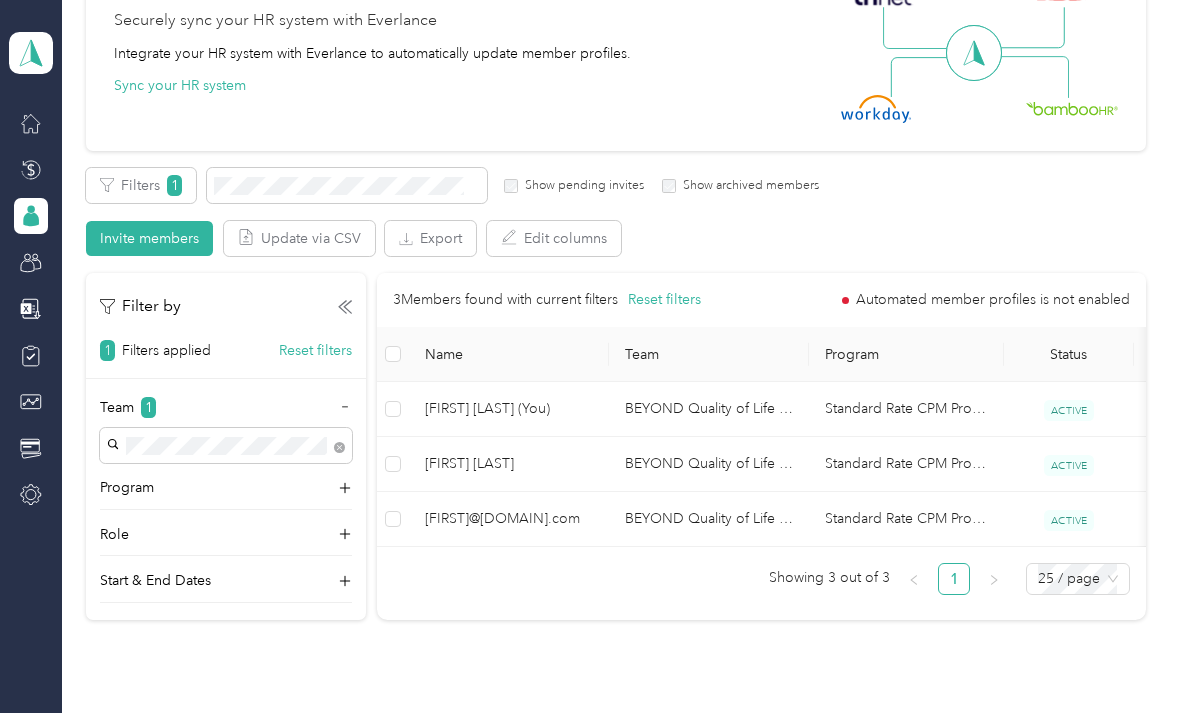 scroll, scrollTop: 213, scrollLeft: 0, axis: vertical 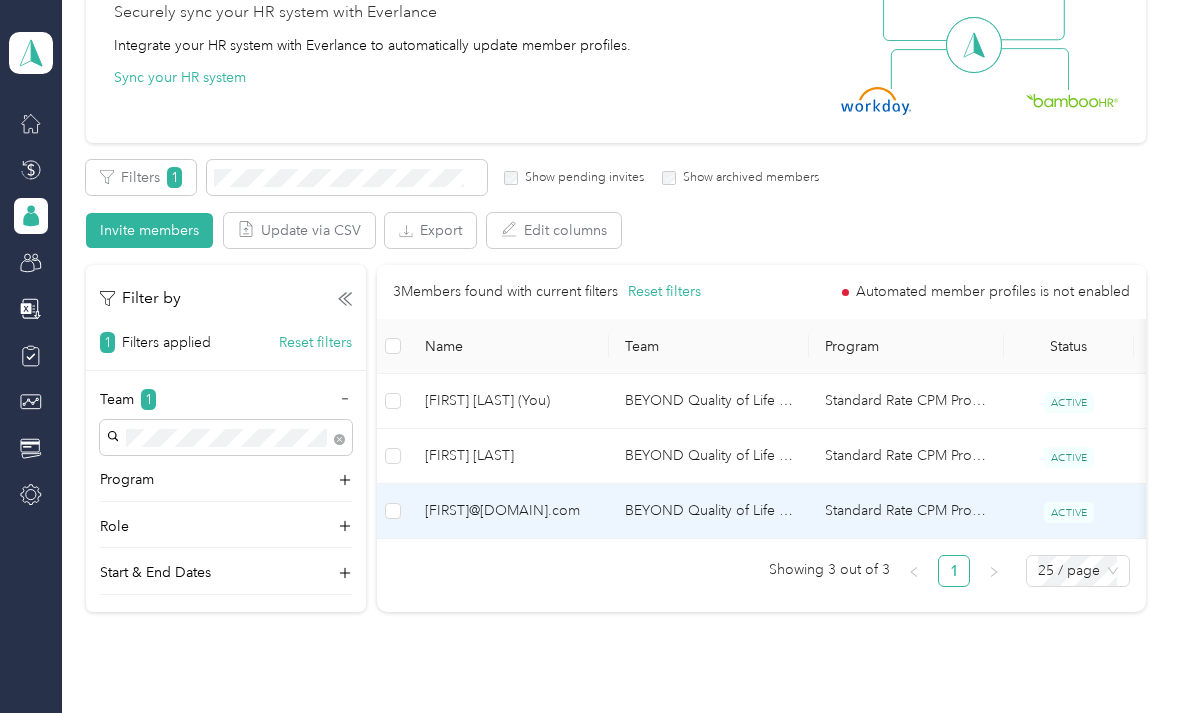 click on "[FIRST]@[DOMAIN].com" at bounding box center [509, 511] 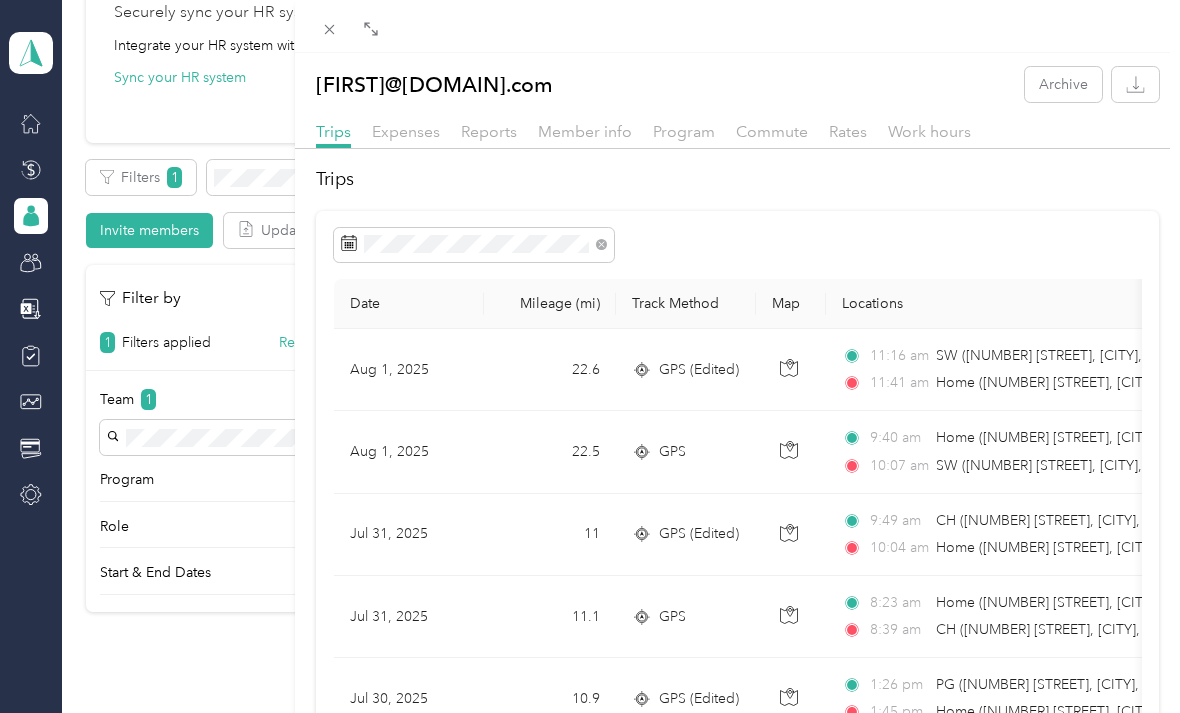 click on "Commute" at bounding box center [772, 132] 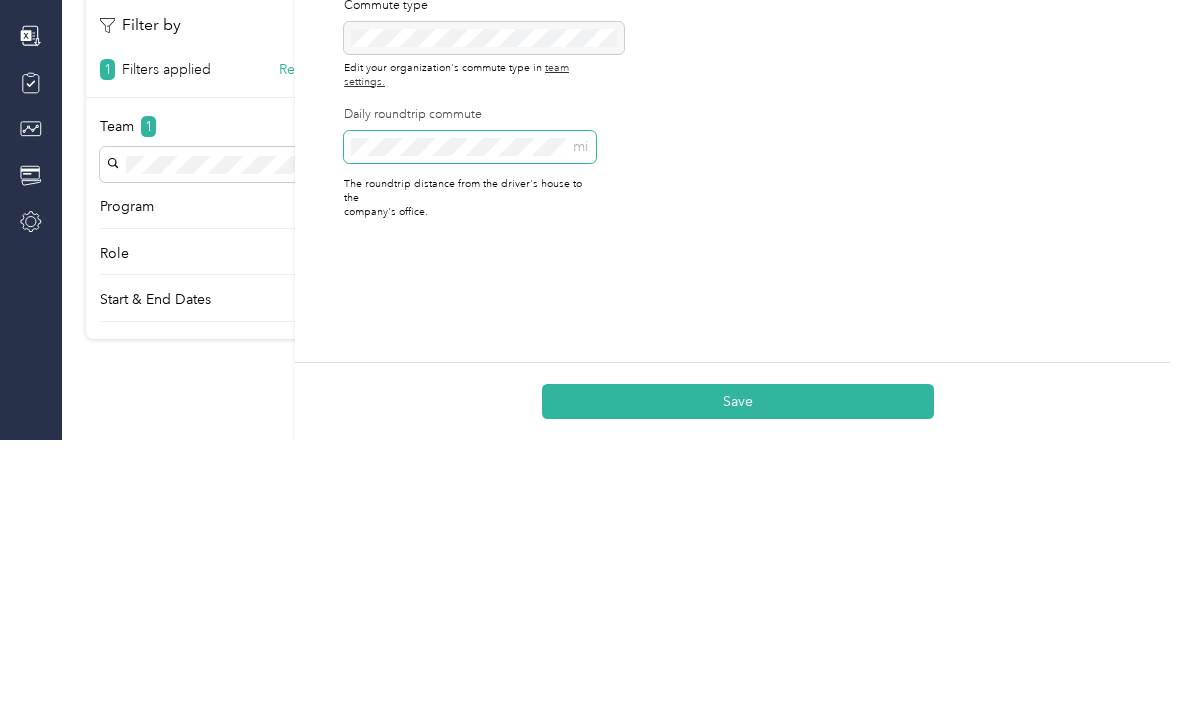 click on "Save" at bounding box center (738, 674) 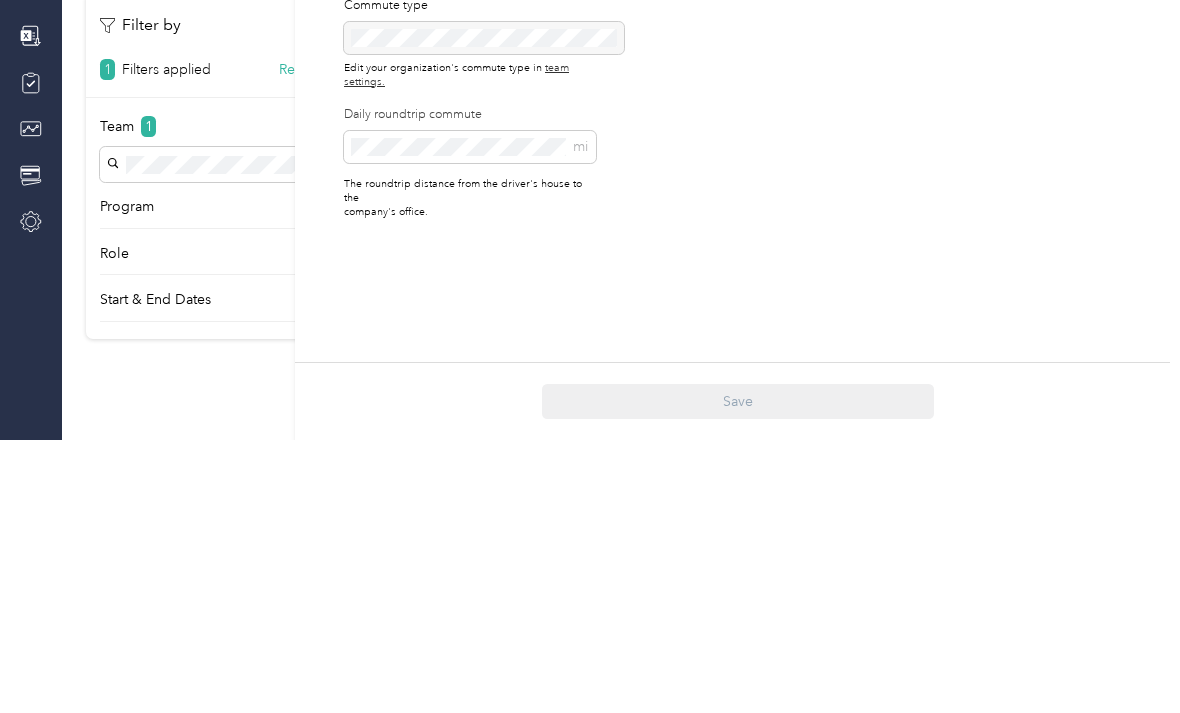 scroll, scrollTop: 64, scrollLeft: 0, axis: vertical 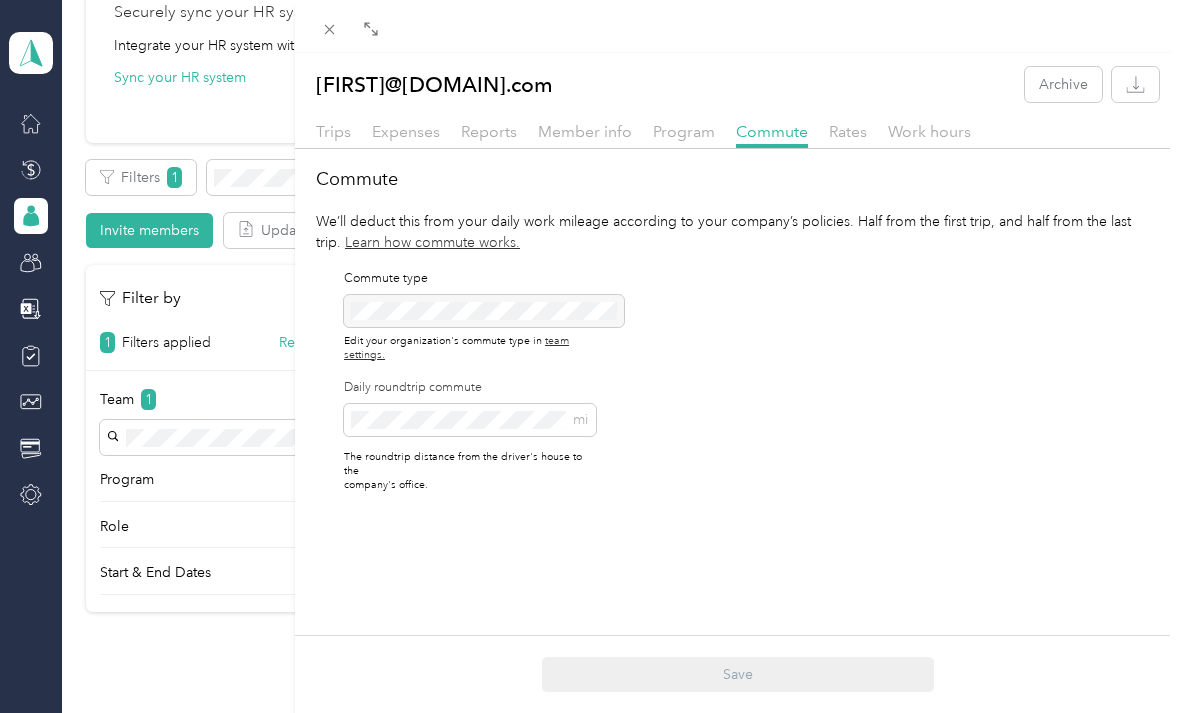 click on "Rates" at bounding box center [848, 131] 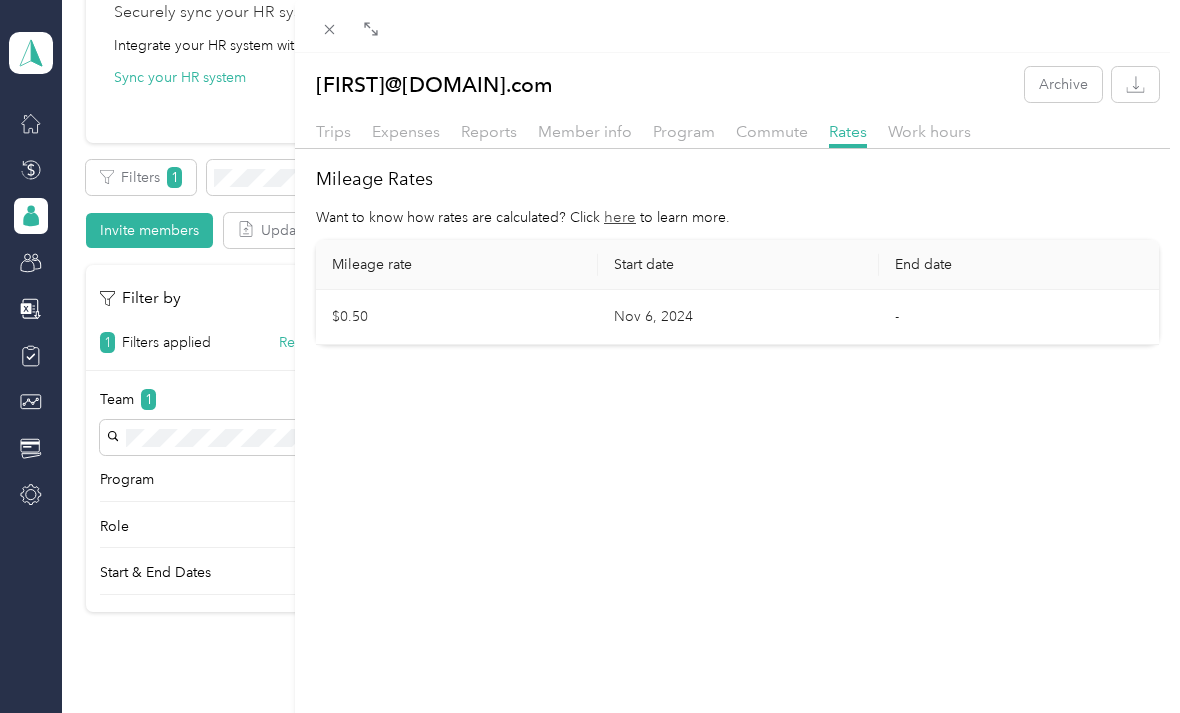 click on "Trips" at bounding box center [333, 131] 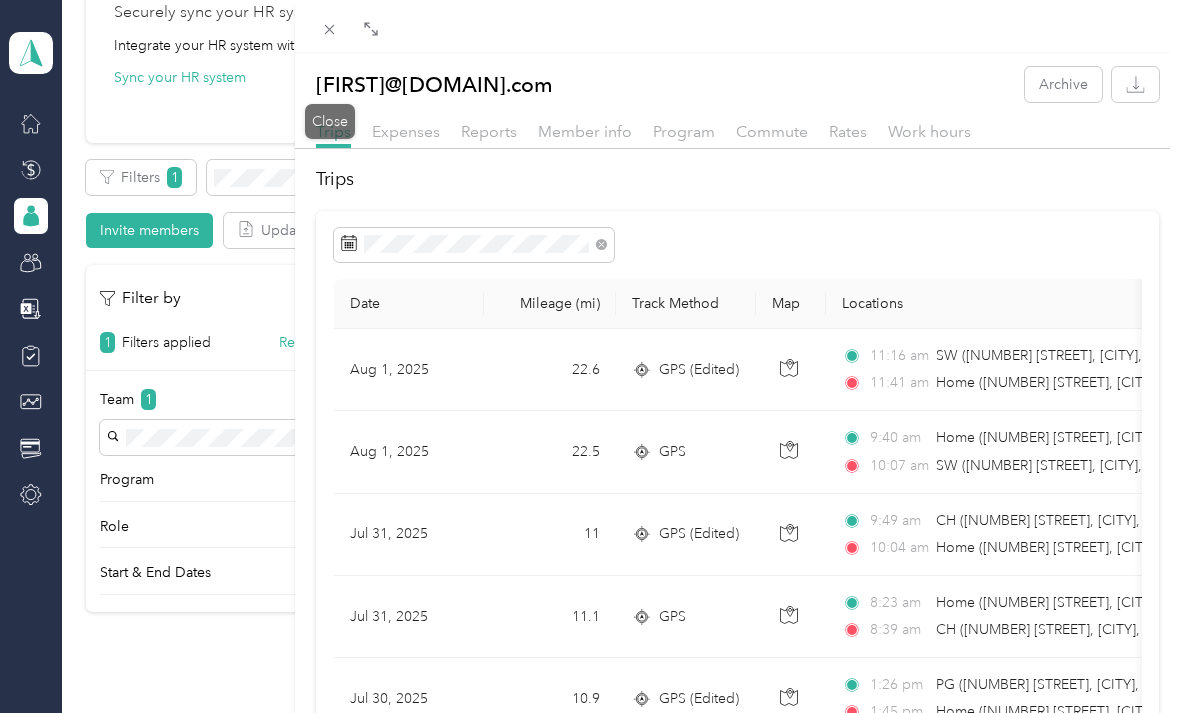 click 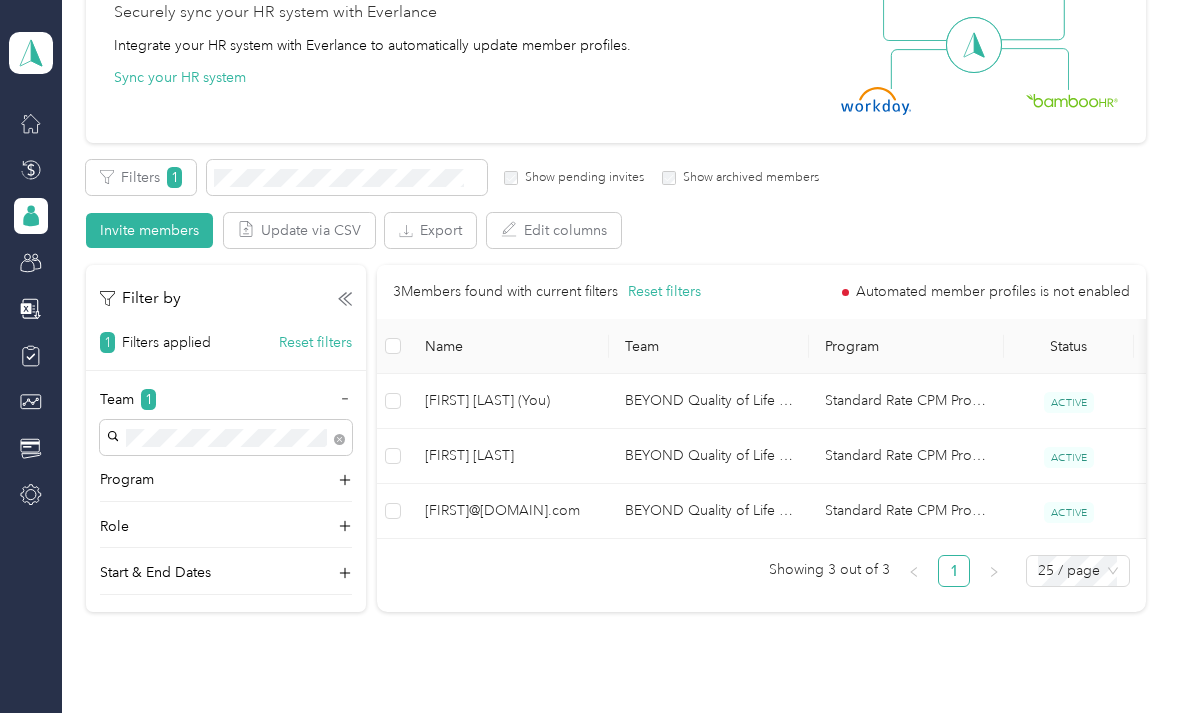 scroll, scrollTop: 0, scrollLeft: 0, axis: both 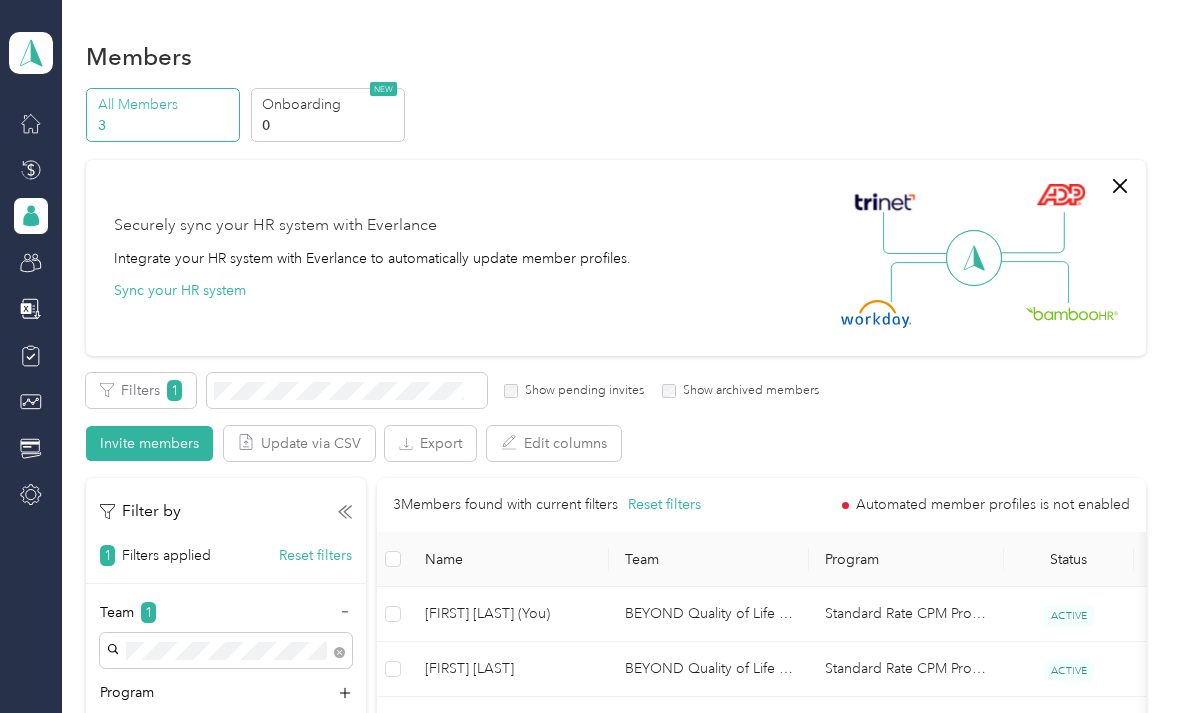 click on "Invite members" at bounding box center (149, 443) 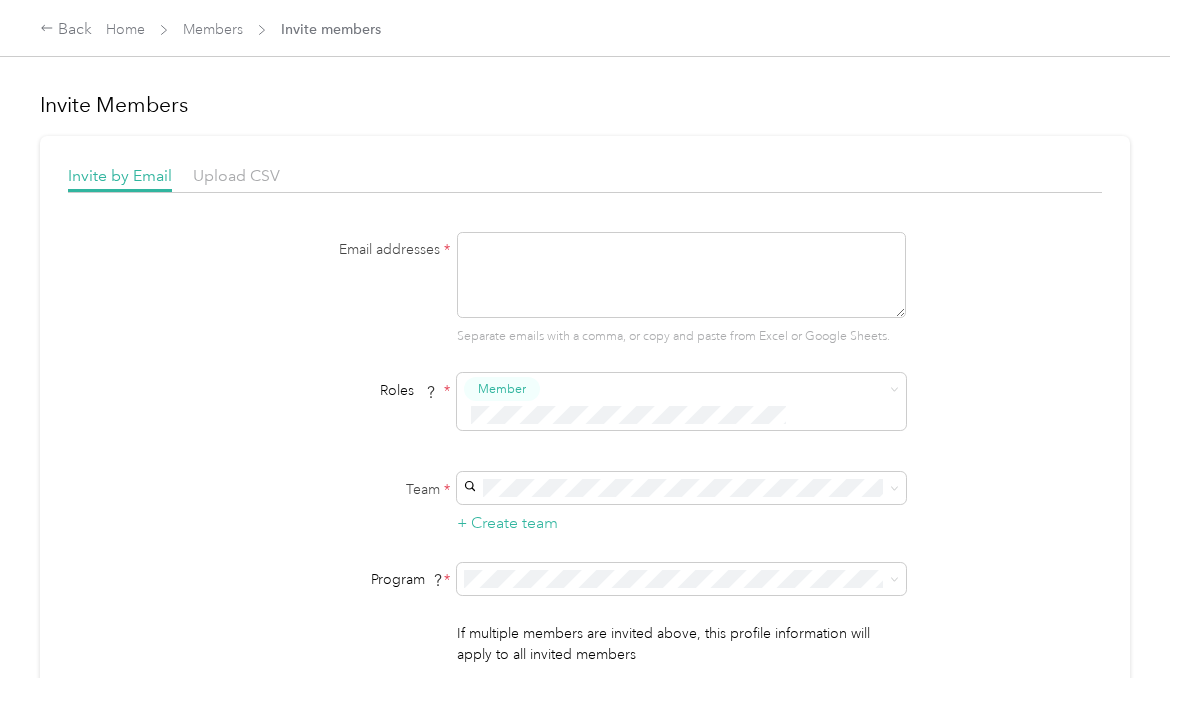 click at bounding box center [681, 275] 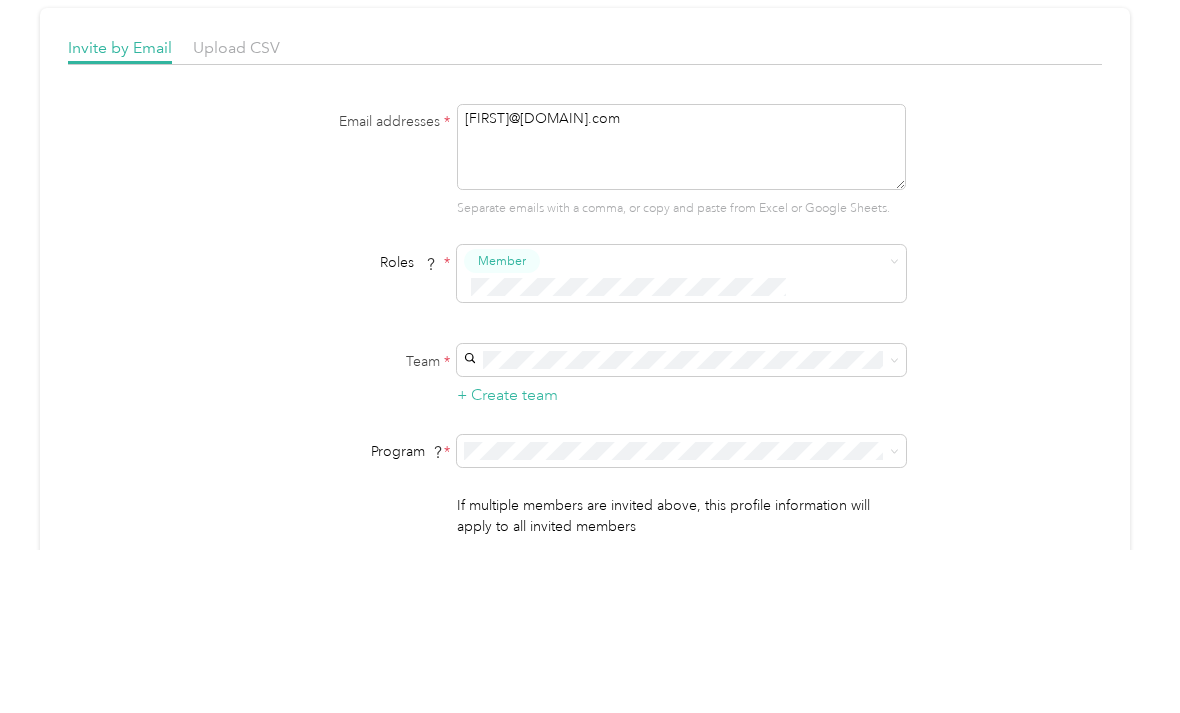 scroll, scrollTop: 64, scrollLeft: 0, axis: vertical 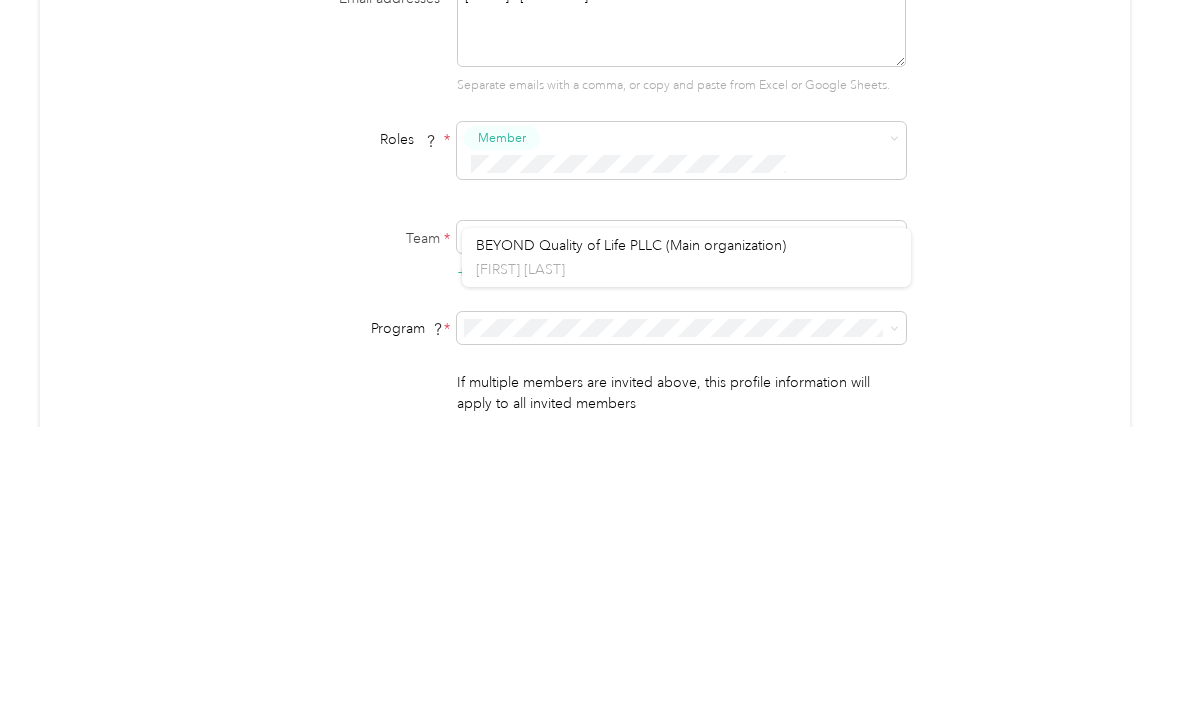 click on "BEYOND Quality of Life PLLC (Main organization) [FIRST] [LAST]" at bounding box center [686, 509] 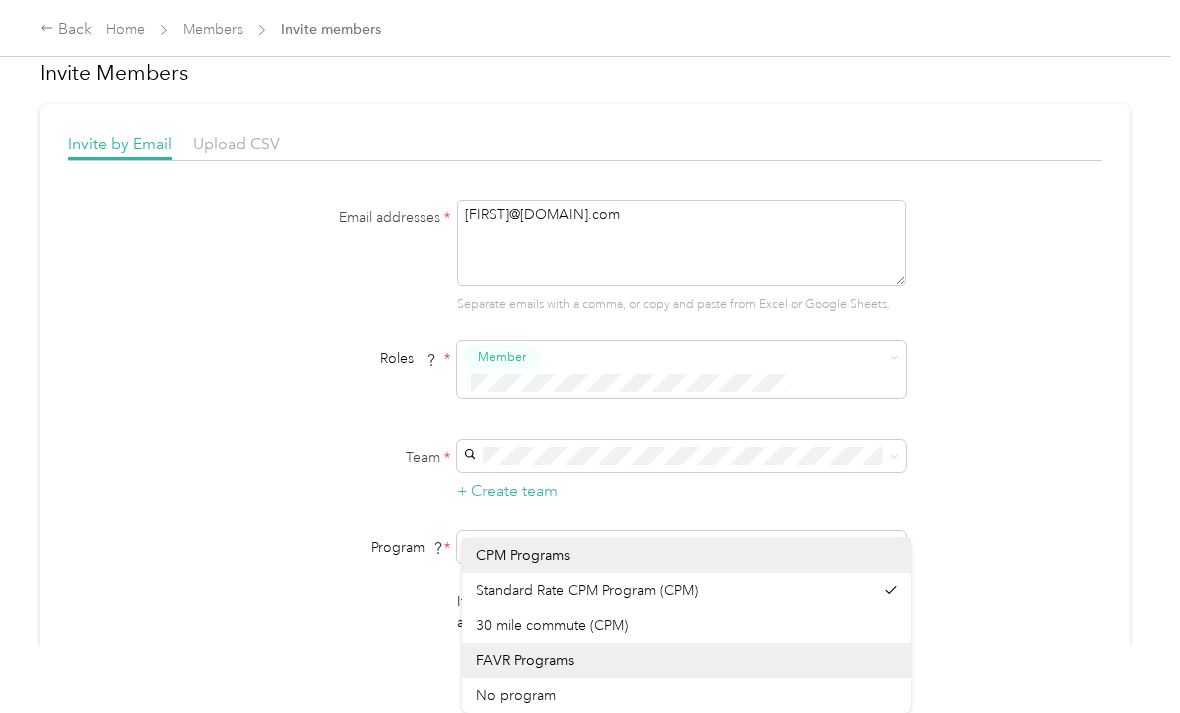 click on "Email addresses   * [FIRST]@[DOMAIN].com Separate emails with a comma, or copy and paste from Excel or Google Sheets. Roles   * Member   Team   * + Create team Program * Program start date   State   Zip code   Expected Annual Business Miles   miles Must be greater than 5,000 miles If multiple members are invited above, this profile information will apply to all invited members Send Invites" at bounding box center [585, 441] 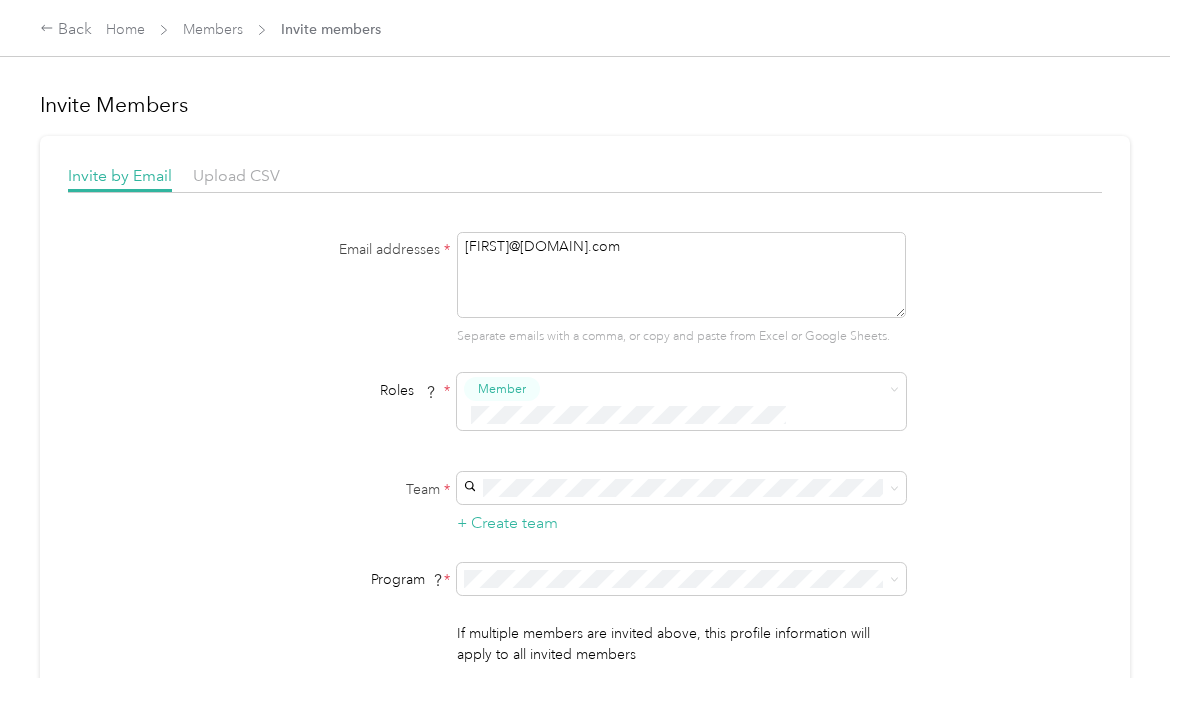 click on "[FIRST]@[DOMAIN].com" at bounding box center [681, 275] 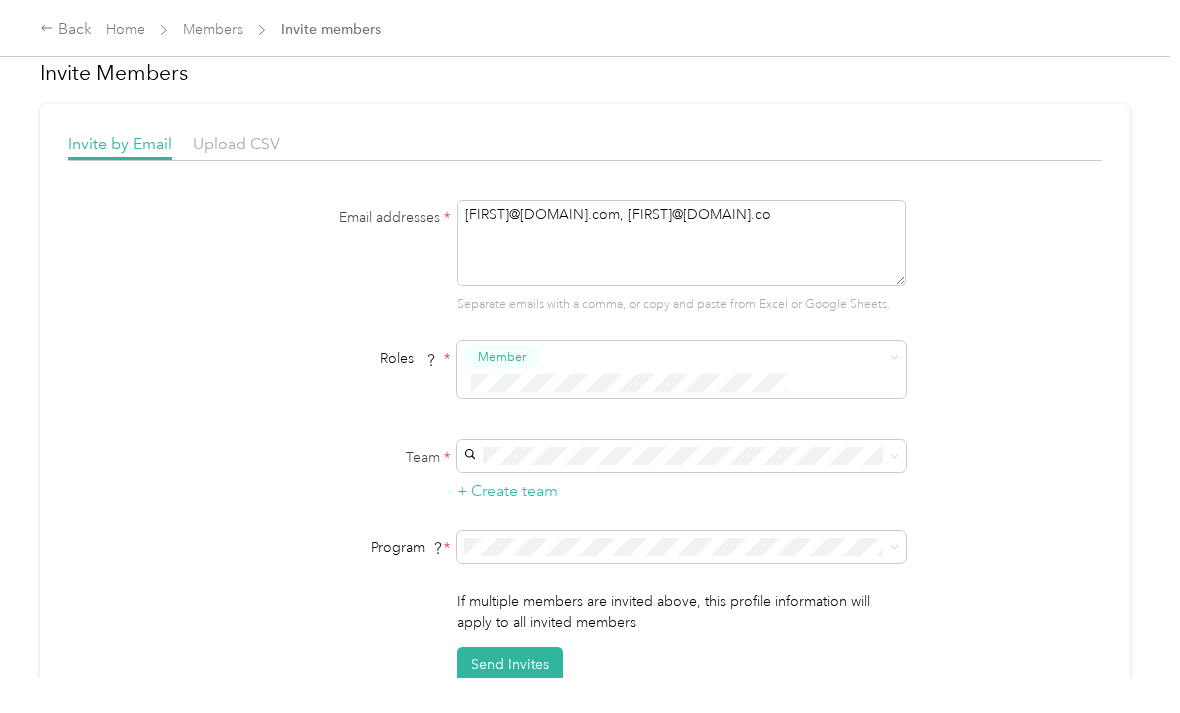 scroll, scrollTop: 37, scrollLeft: 0, axis: vertical 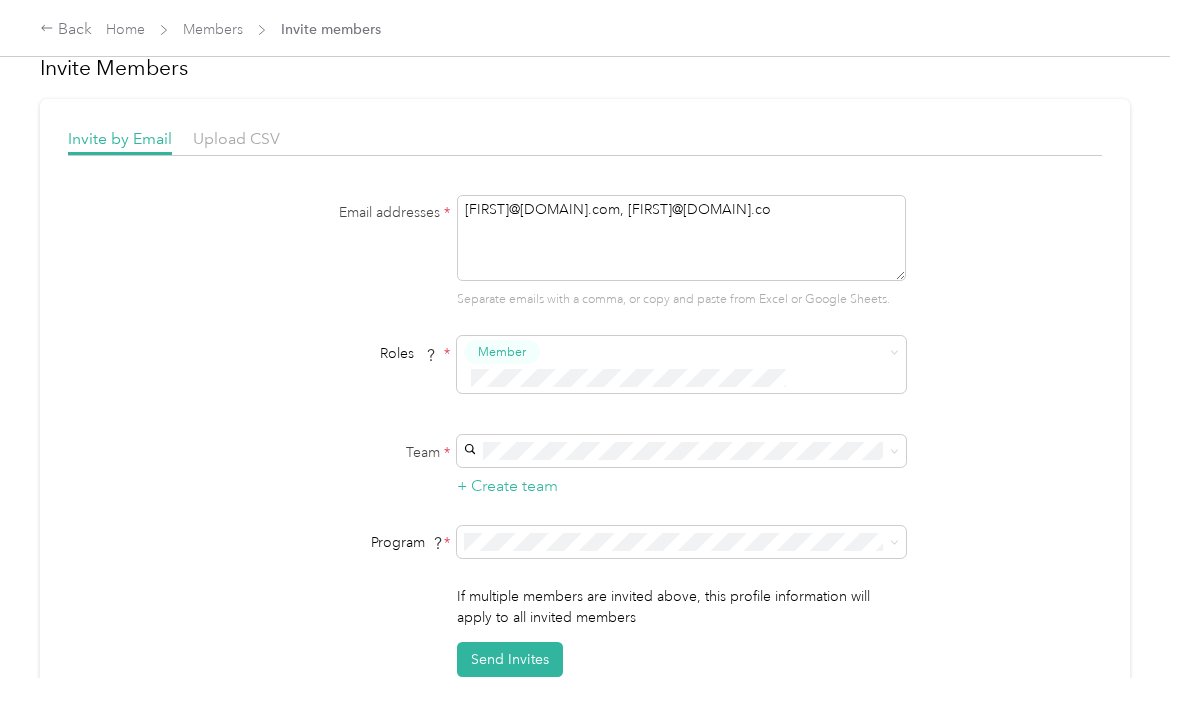 click on "Send Invites" at bounding box center [510, 659] 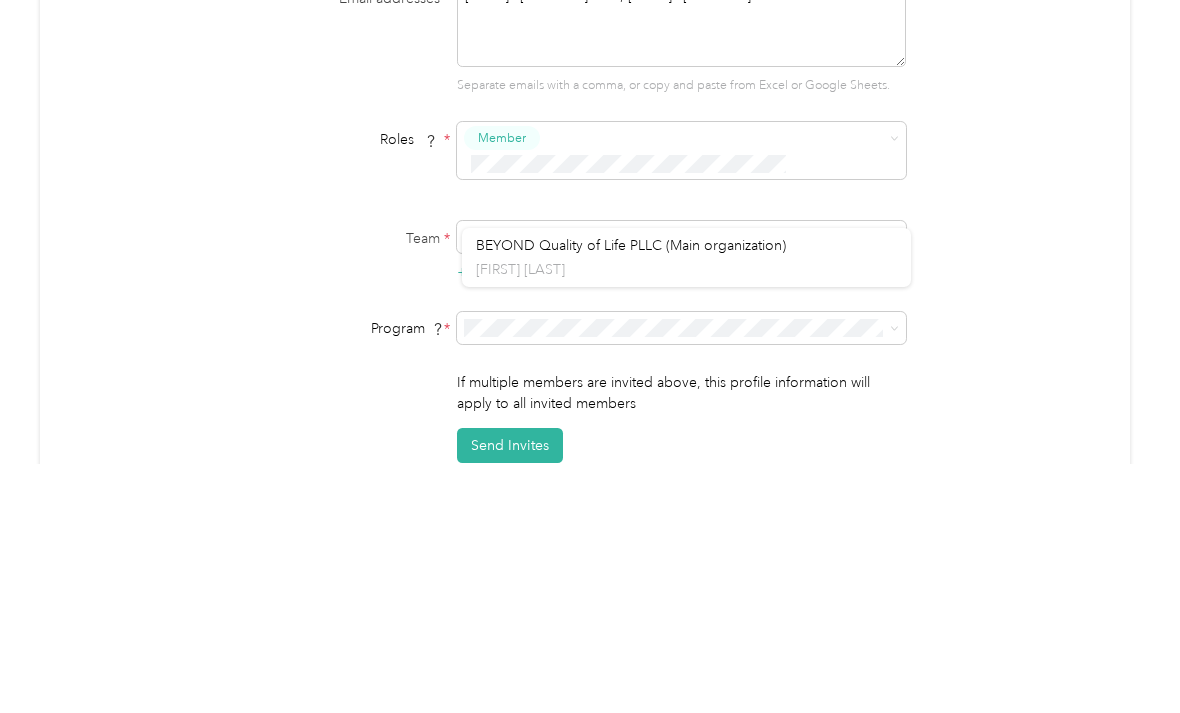 click on "BEYOND Quality of Life PLLC (Main organization)" at bounding box center [631, 459] 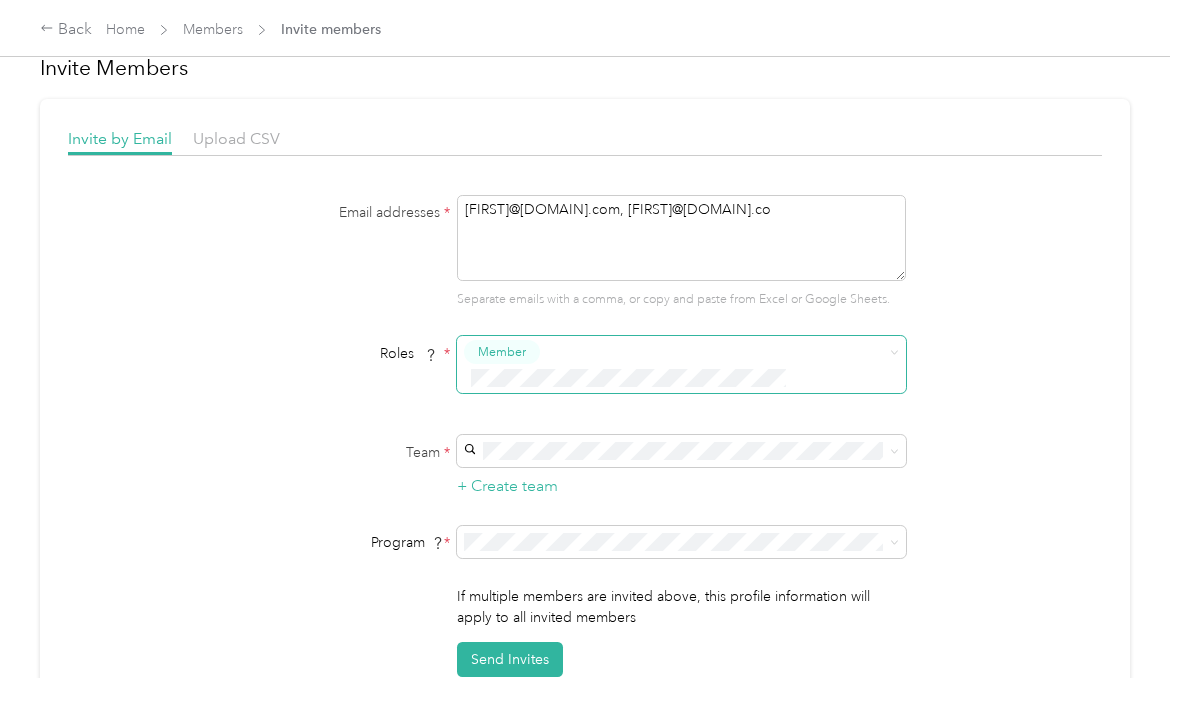 click at bounding box center (891, 352) 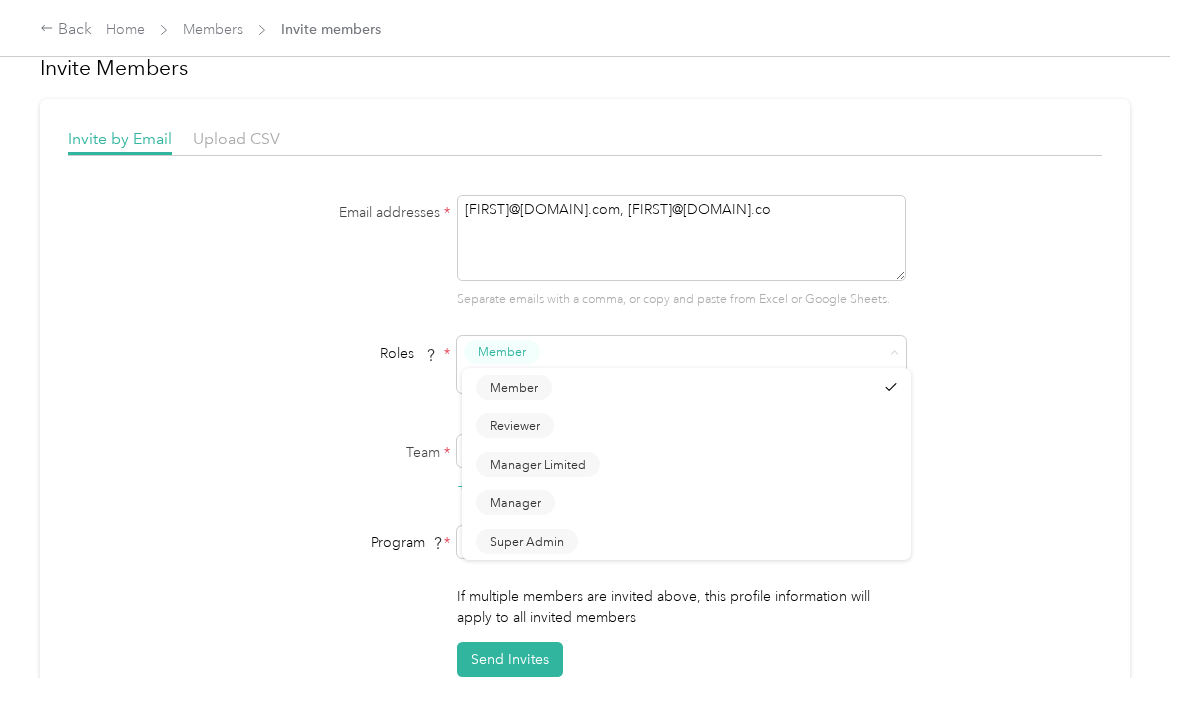 click on "Email addresses   * [FIRST]@[DOMAIN].com, [FIRST]@[DOMAIN].com Separate emails with a comma, or copy and paste from Excel or Google Sheets. Roles   * Member   Team   * + Create team Program * Program start date   State   Zip code   Expected Annual Business Miles   miles Must be greater than 5,000 miles If multiple members are invited above, this profile information will apply to all invited members Send Invites" at bounding box center (585, 436) 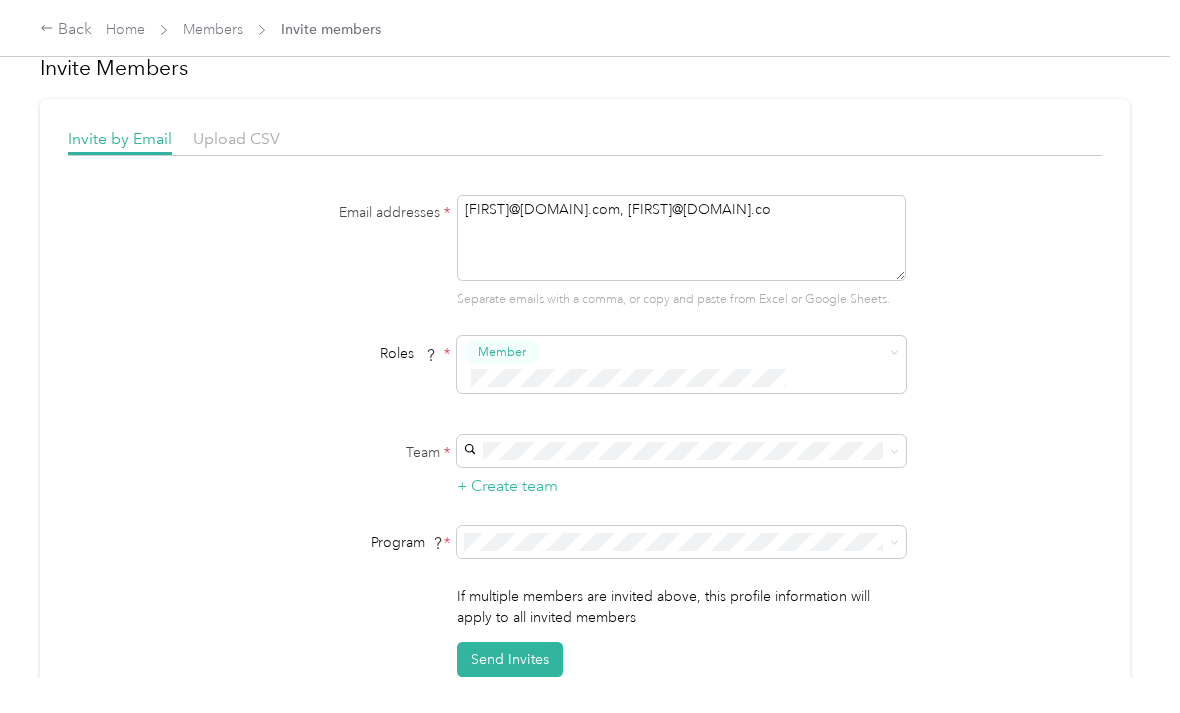 click on "Send Invites" at bounding box center (510, 659) 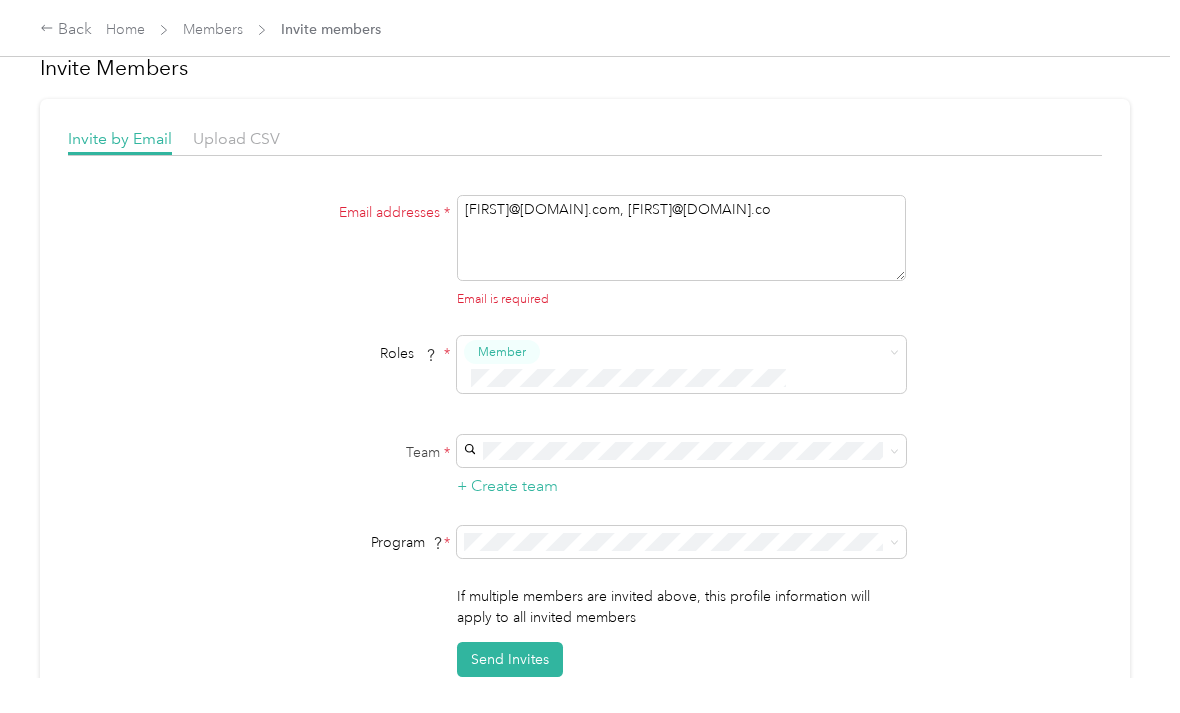 click on "Email addresses   * [FIRST]@[DOMAIN].com, [FIRST]@[DOMAIN].com Email is required Roles   * Member   Team   * + Create team Program * Program start date   State   Zip code   Expected Annual Business Miles   miles Must be greater than 5,000 miles If multiple members are invited above, this profile information will apply to all invited members Send Invites" at bounding box center (585, 436) 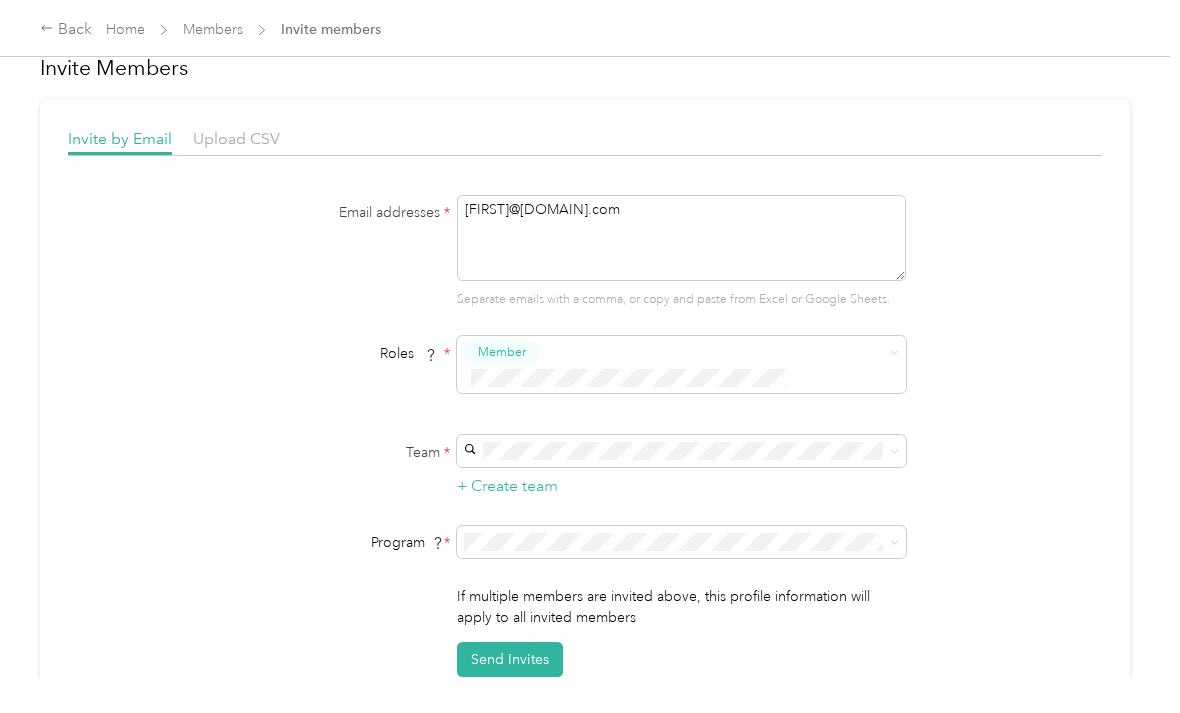 click on "Email addresses   * [FIRST]@[DOMAIN].com Separate emails with a comma, or copy and paste from Excel or Google Sheets. Roles   * Member   Team   * + Create team Program * Program start date   State   Zip code   Expected Annual Business Miles   miles Must be greater than 5,000 miles If multiple members are invited above, this profile information will apply to all invited members Send Invites" at bounding box center [585, 436] 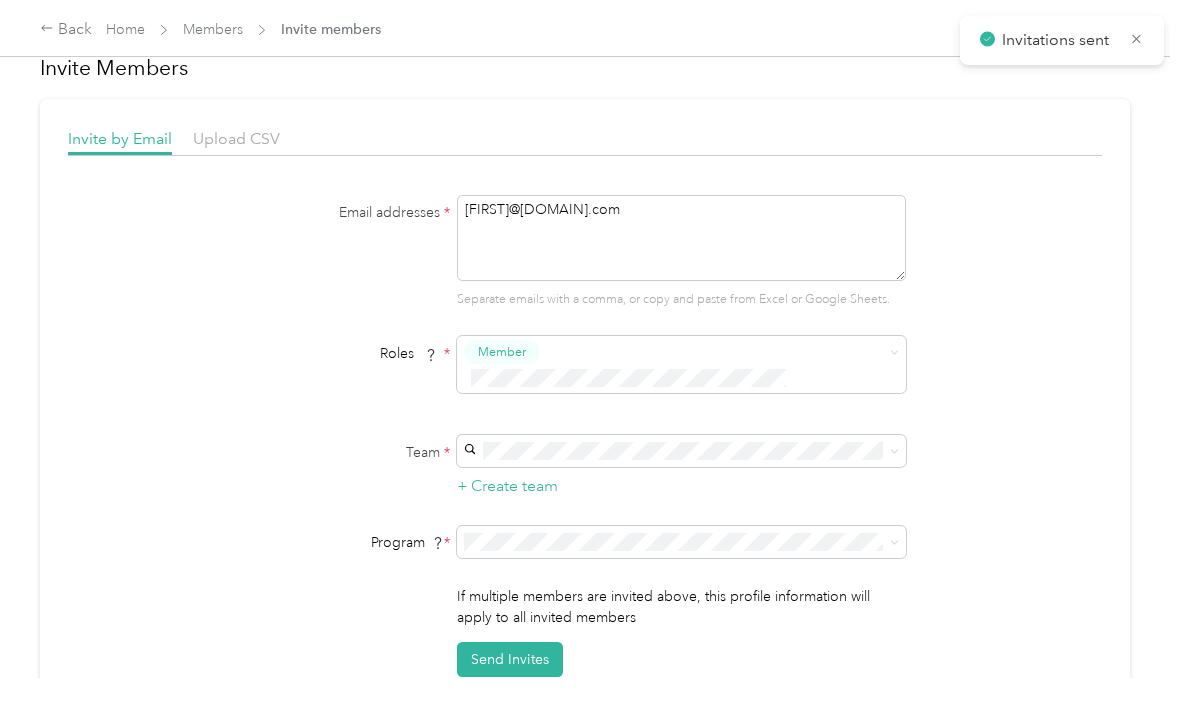 click on "[FIRST]@[DOMAIN].com" at bounding box center [681, 238] 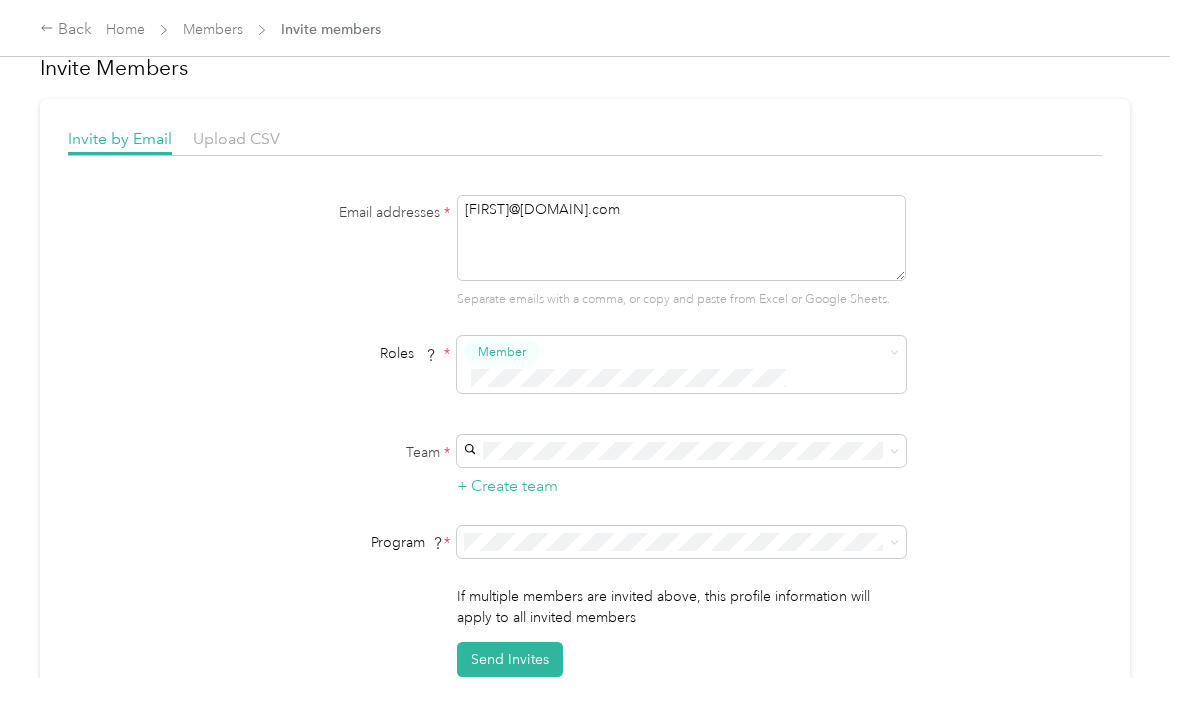 click on "[FIRST]@[DOMAIN].com" at bounding box center (681, 238) 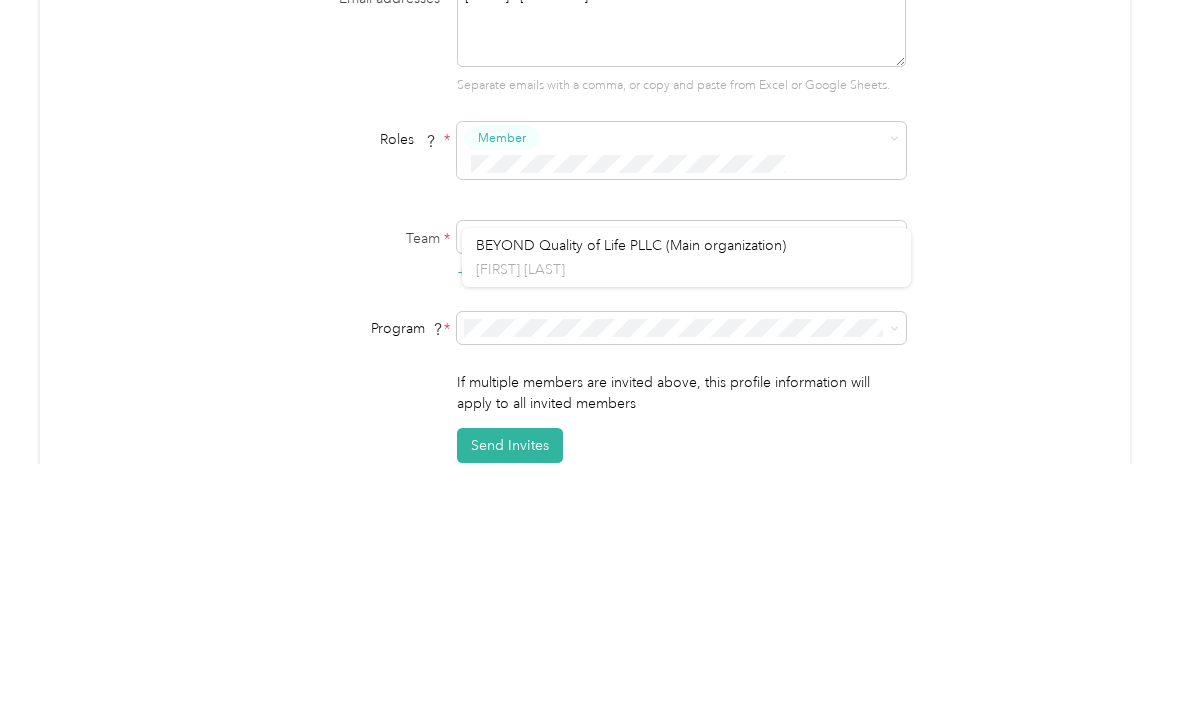 click on "BEYOND Quality of Life PLLC (Main organization)" at bounding box center [631, 459] 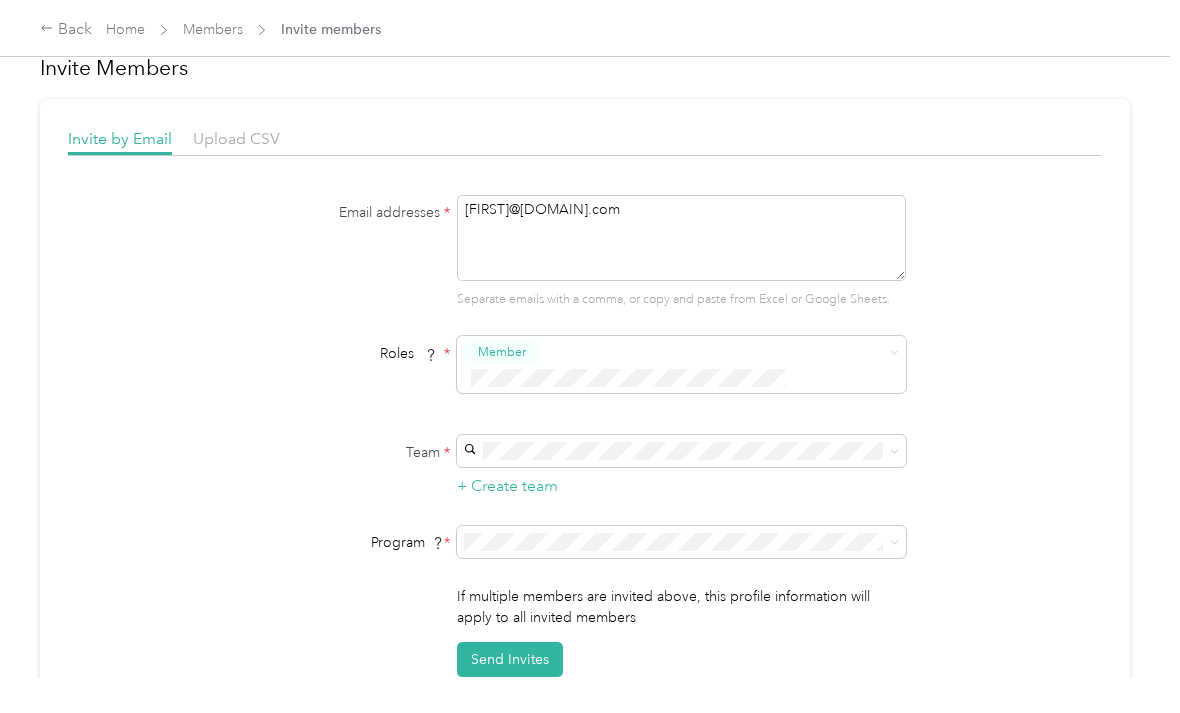 click on "Send Invites" at bounding box center [510, 659] 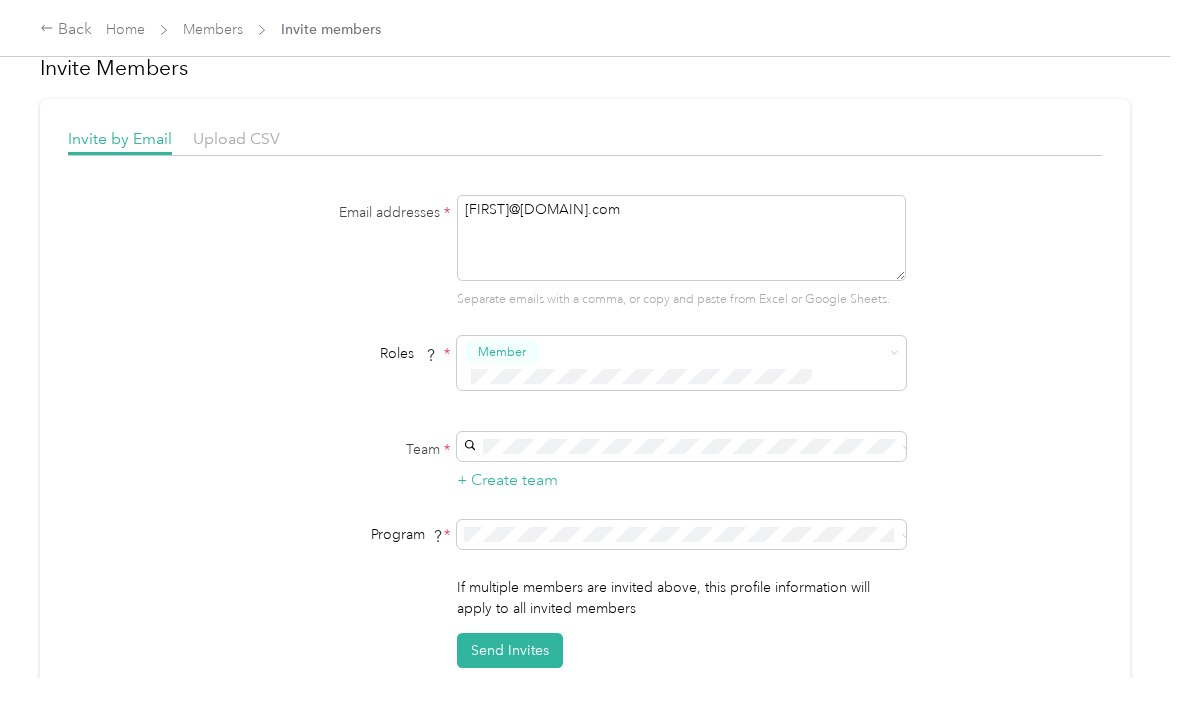 scroll, scrollTop: 0, scrollLeft: 0, axis: both 